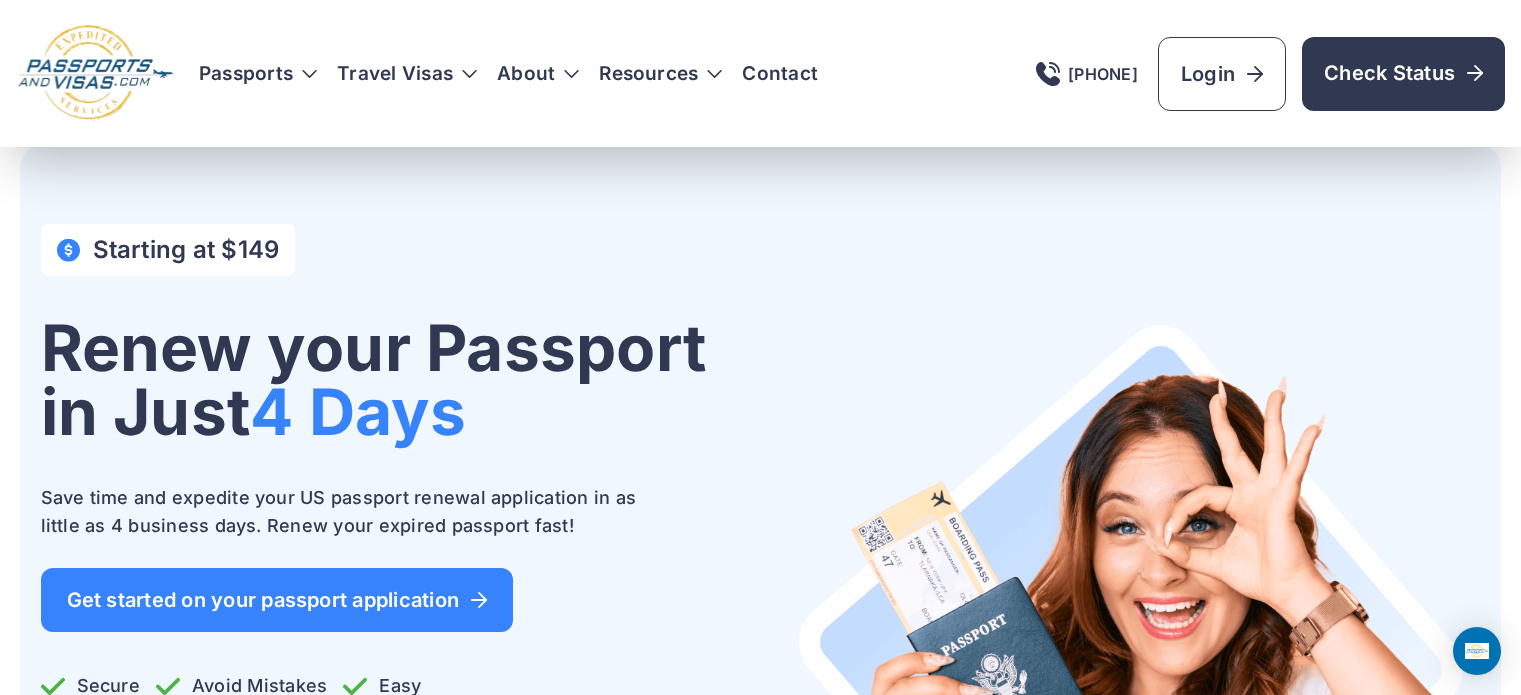 scroll, scrollTop: 1318, scrollLeft: 0, axis: vertical 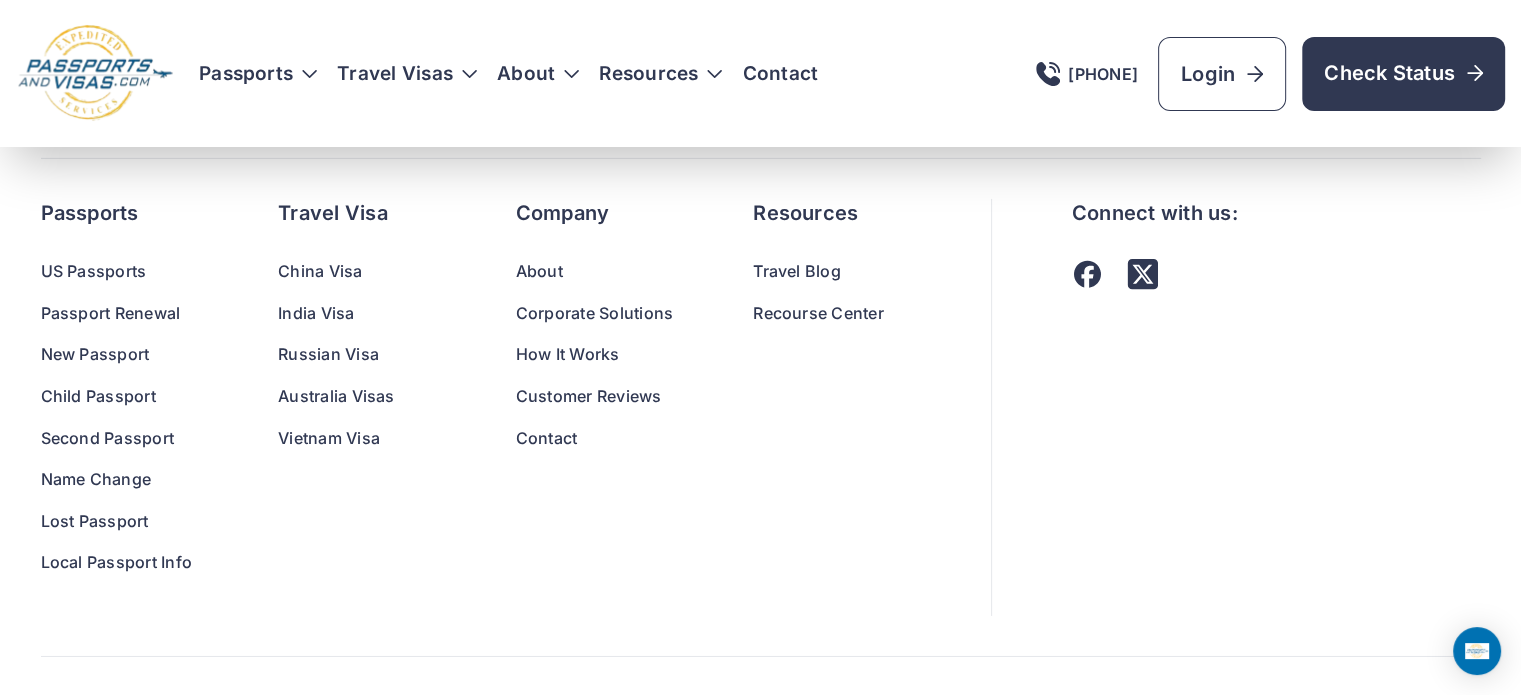 click on "Contact" at bounding box center [595, 439] 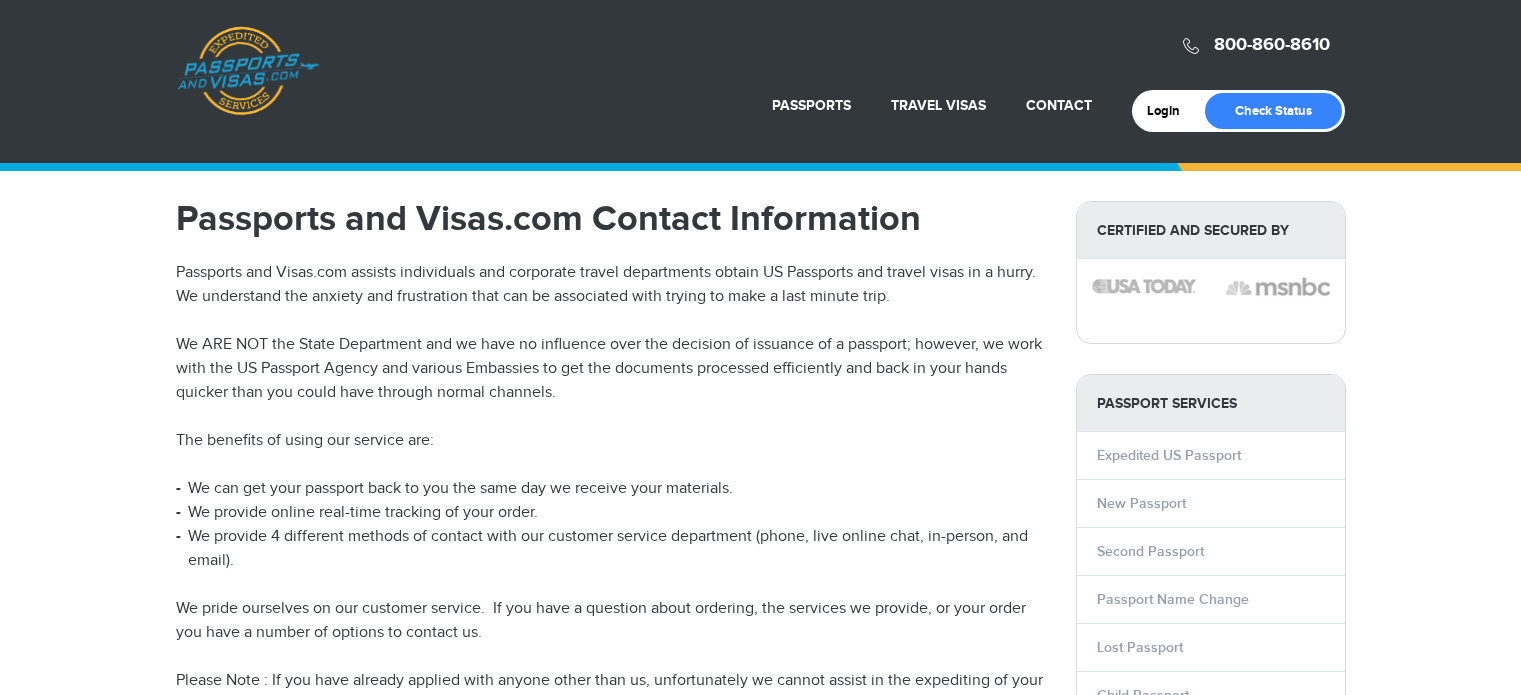 scroll, scrollTop: 0, scrollLeft: 0, axis: both 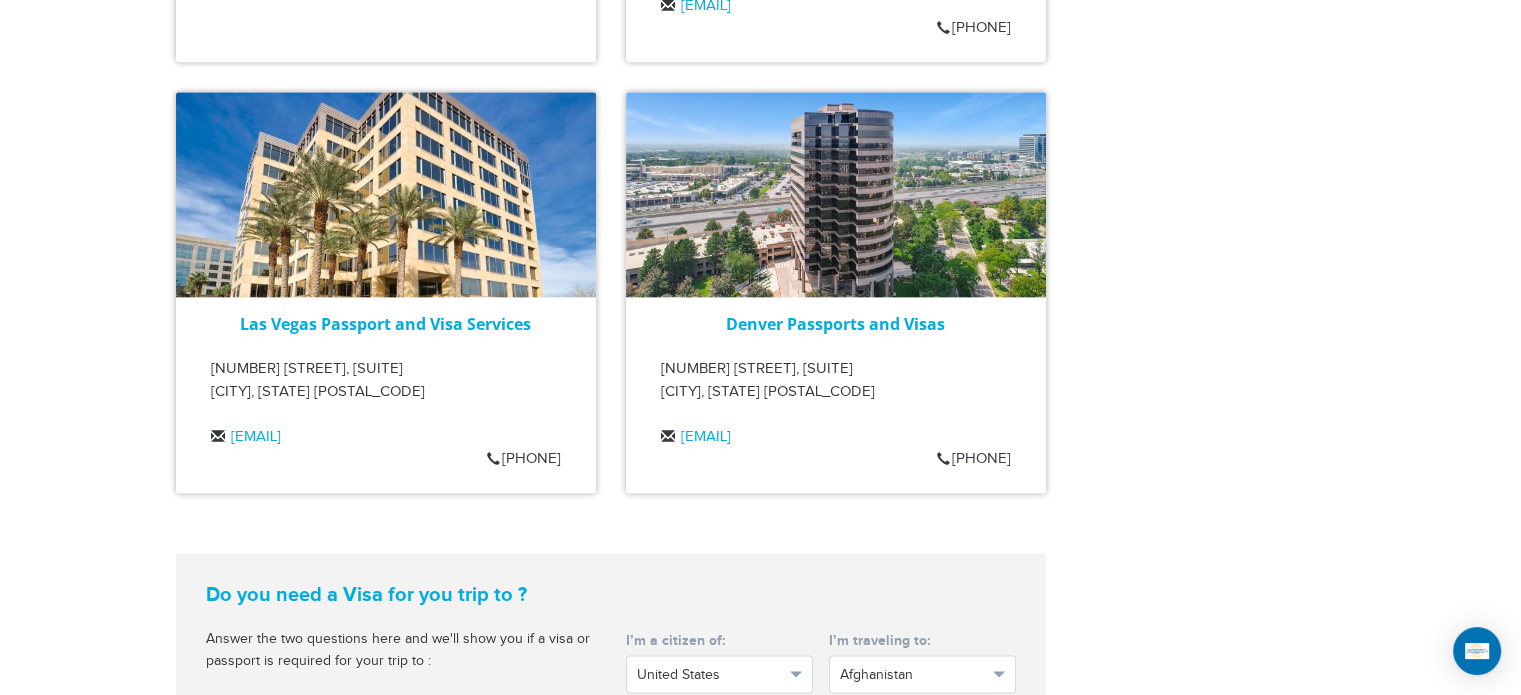 click on "Denver Passports and Visas
5251 DTC Parkway, Suite 850  Greenwood Village, Colorado 80111
denver@passportsandvisas.com    720-398-2122" at bounding box center (836, 388) 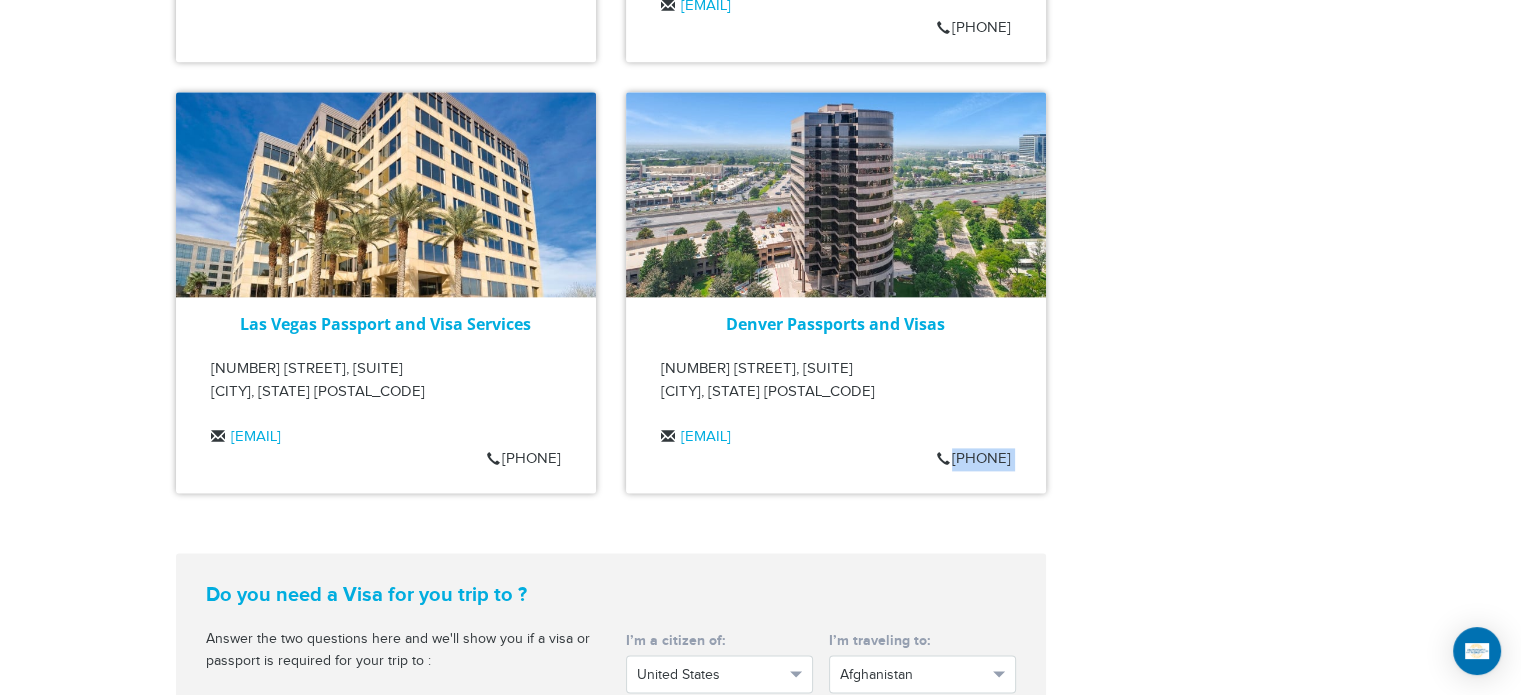 copy on "720-398-2122" 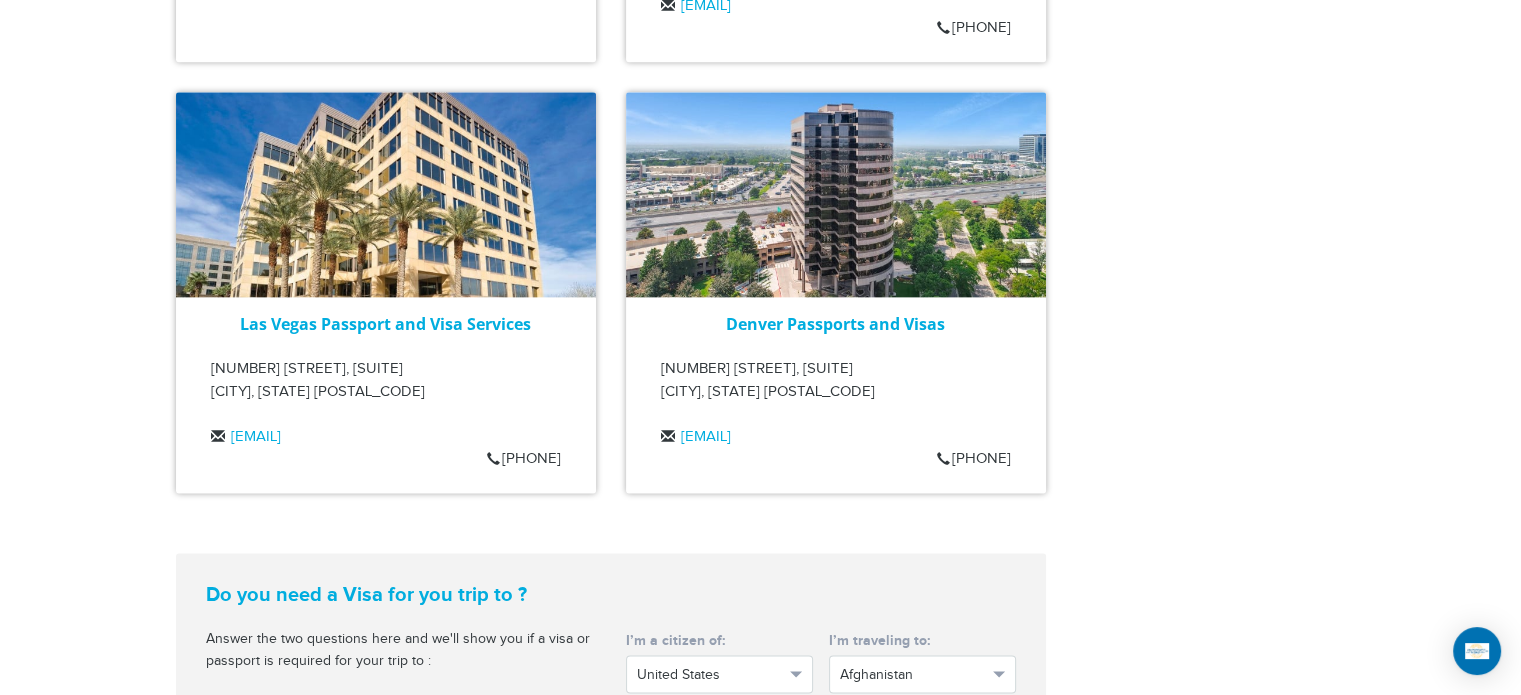 click on "720-902-3403
Passports & Visas.com
Hello, alexander
Passports
Passport Renewal
New Passport
Second Passport
Passport Name Change
Lost Passport
Child Passport
Travel Visas" at bounding box center [760, -493] 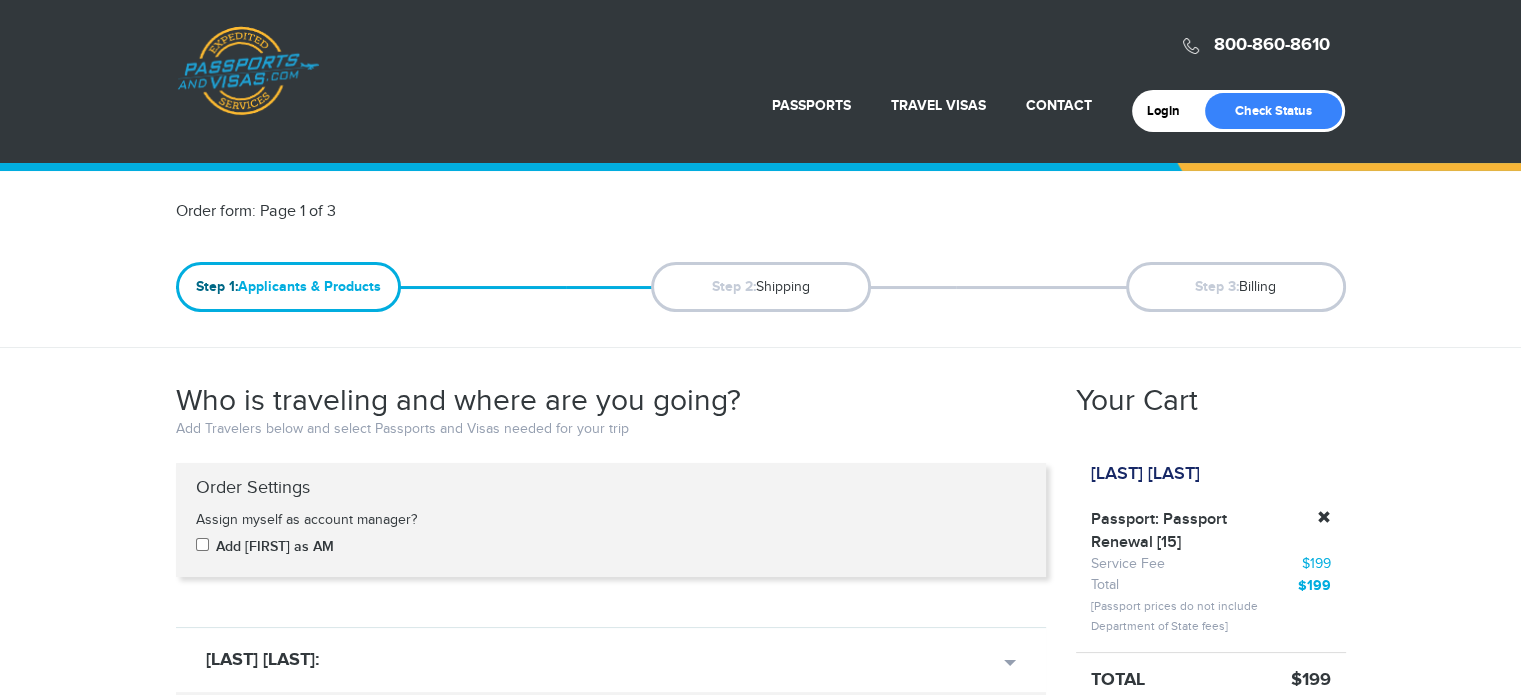 scroll, scrollTop: 88, scrollLeft: 0, axis: vertical 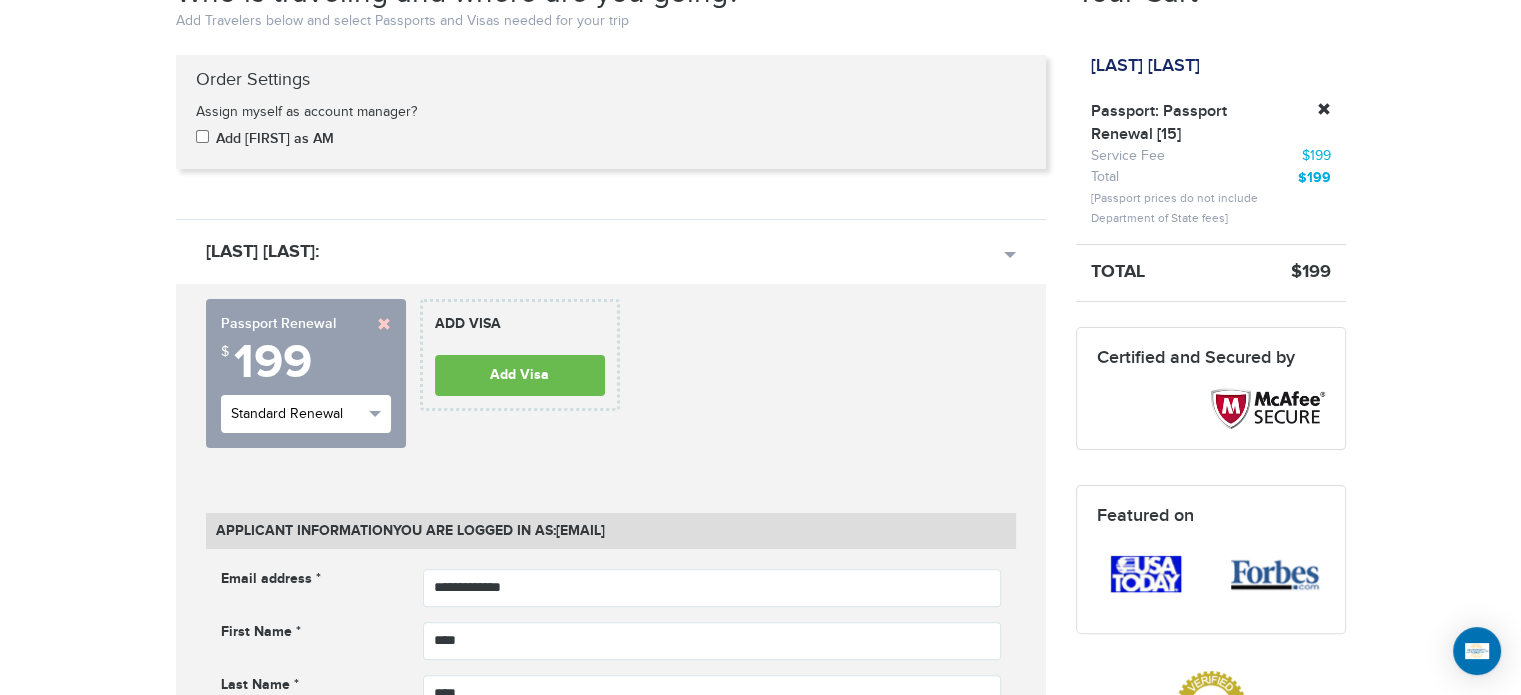click on "Standard Renewal" at bounding box center [306, 414] 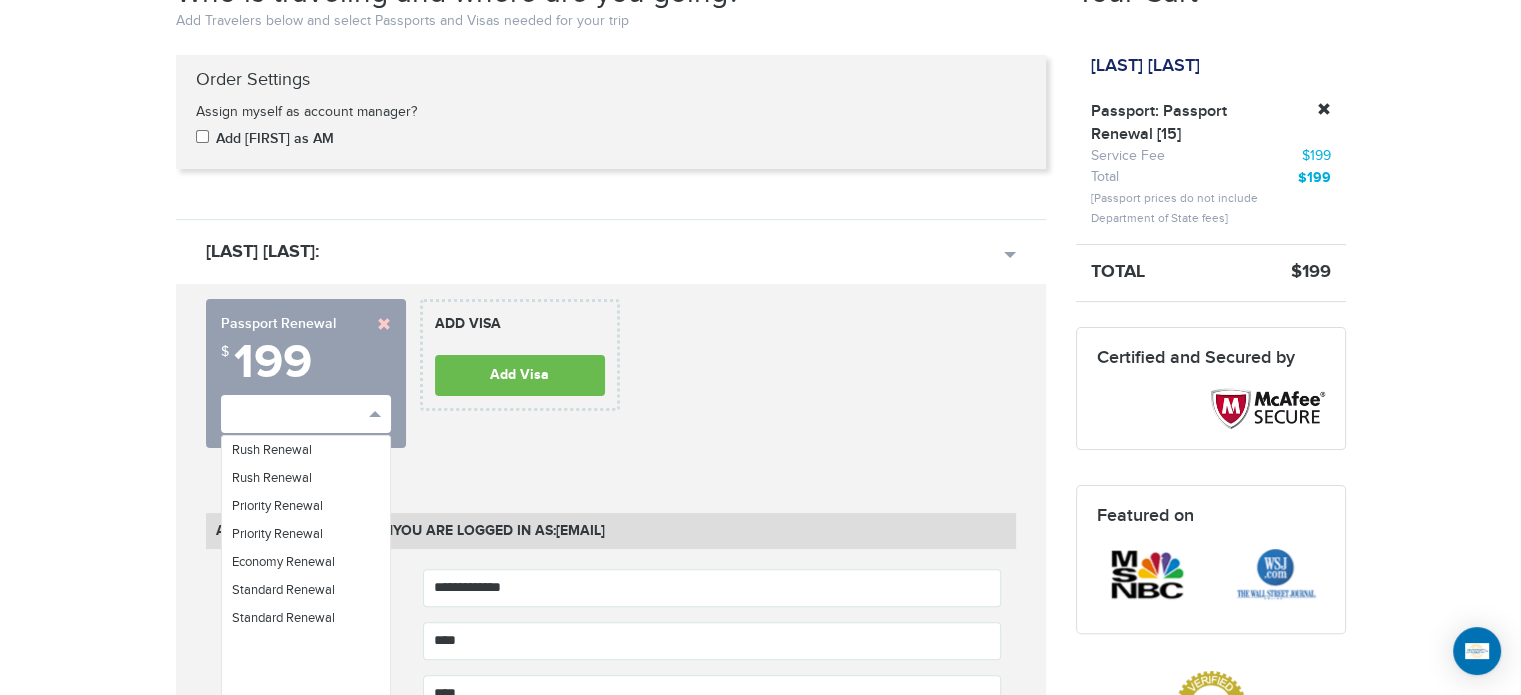 click on "[PHONE]
Passports & Visas.com
Hello, [FIRST]
Passports
Passport Renewal
New Passport
Second Passport
Passport Name Change
Lost Passport
Child Passport
Travel Visas" at bounding box center [760, 1514] 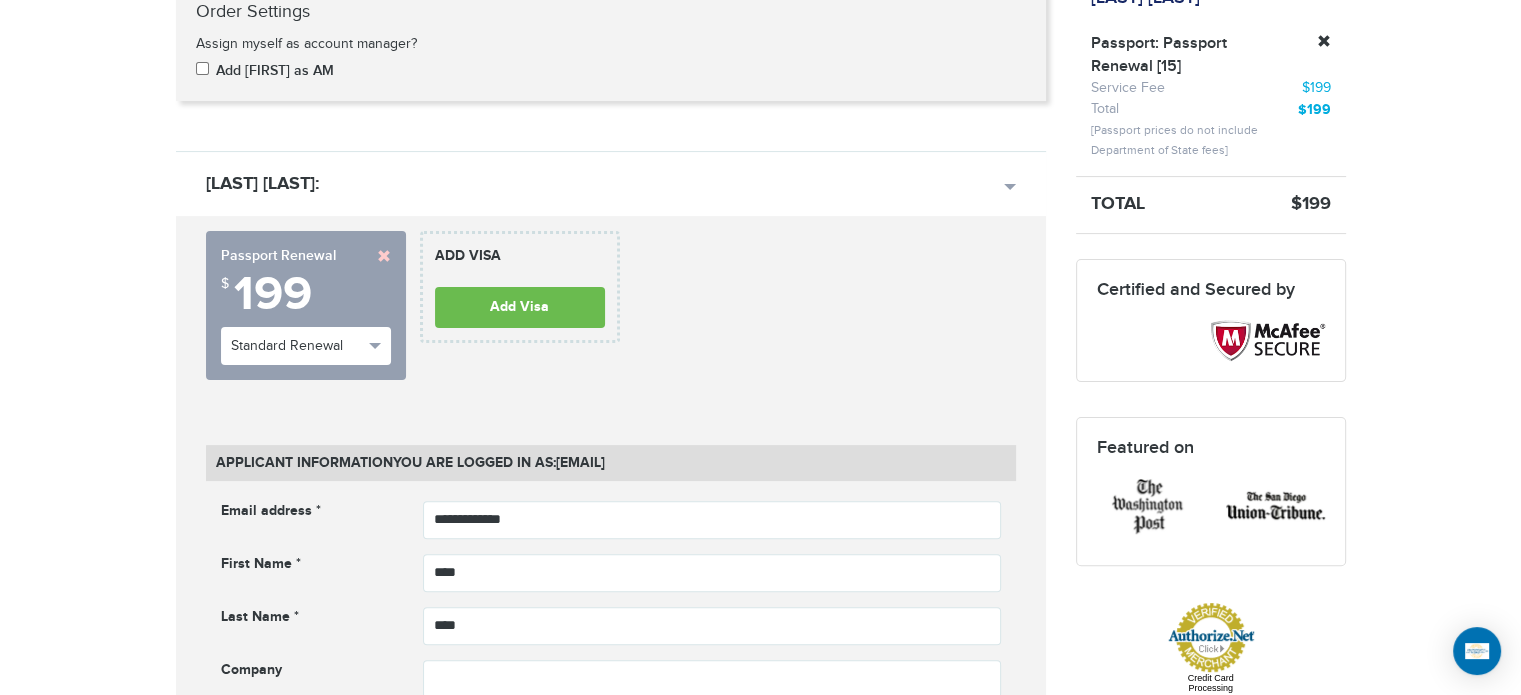 scroll, scrollTop: 600, scrollLeft: 0, axis: vertical 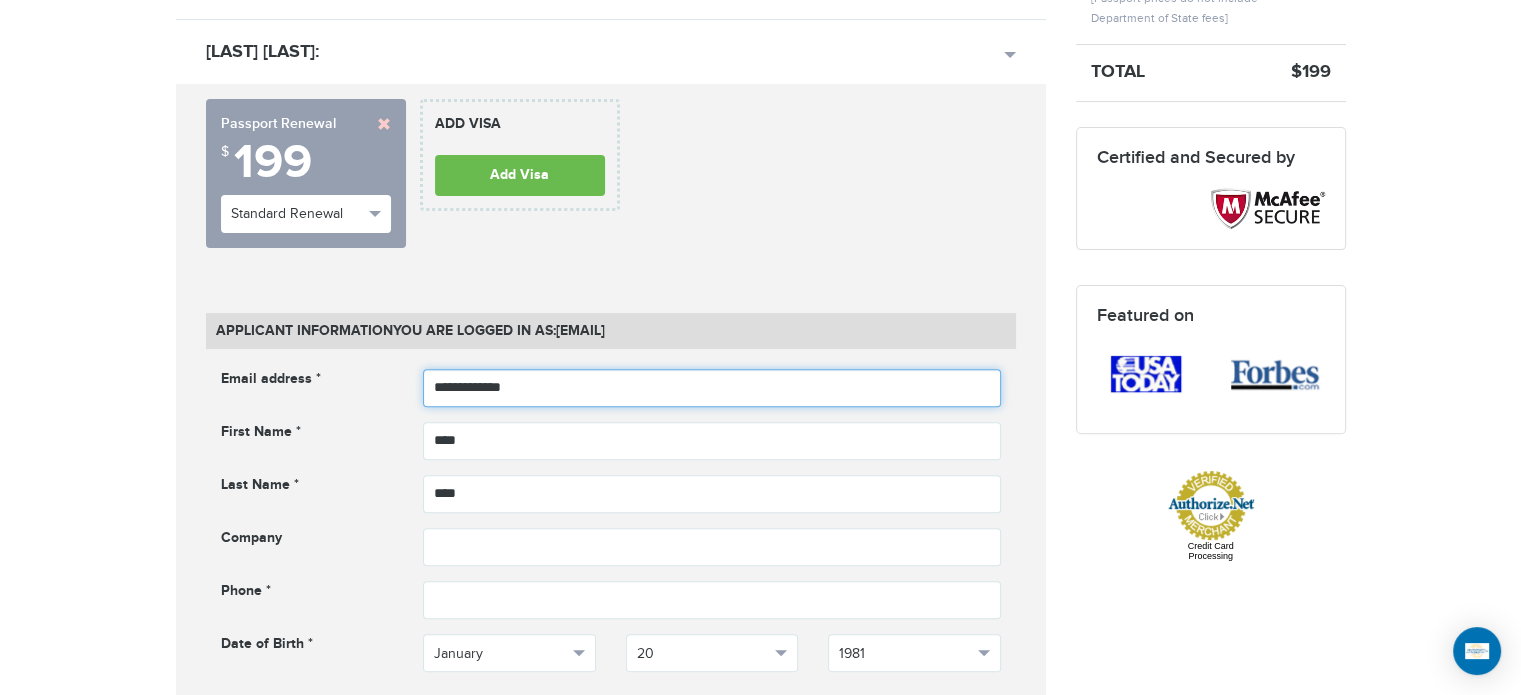 click on "**********" at bounding box center [712, 388] 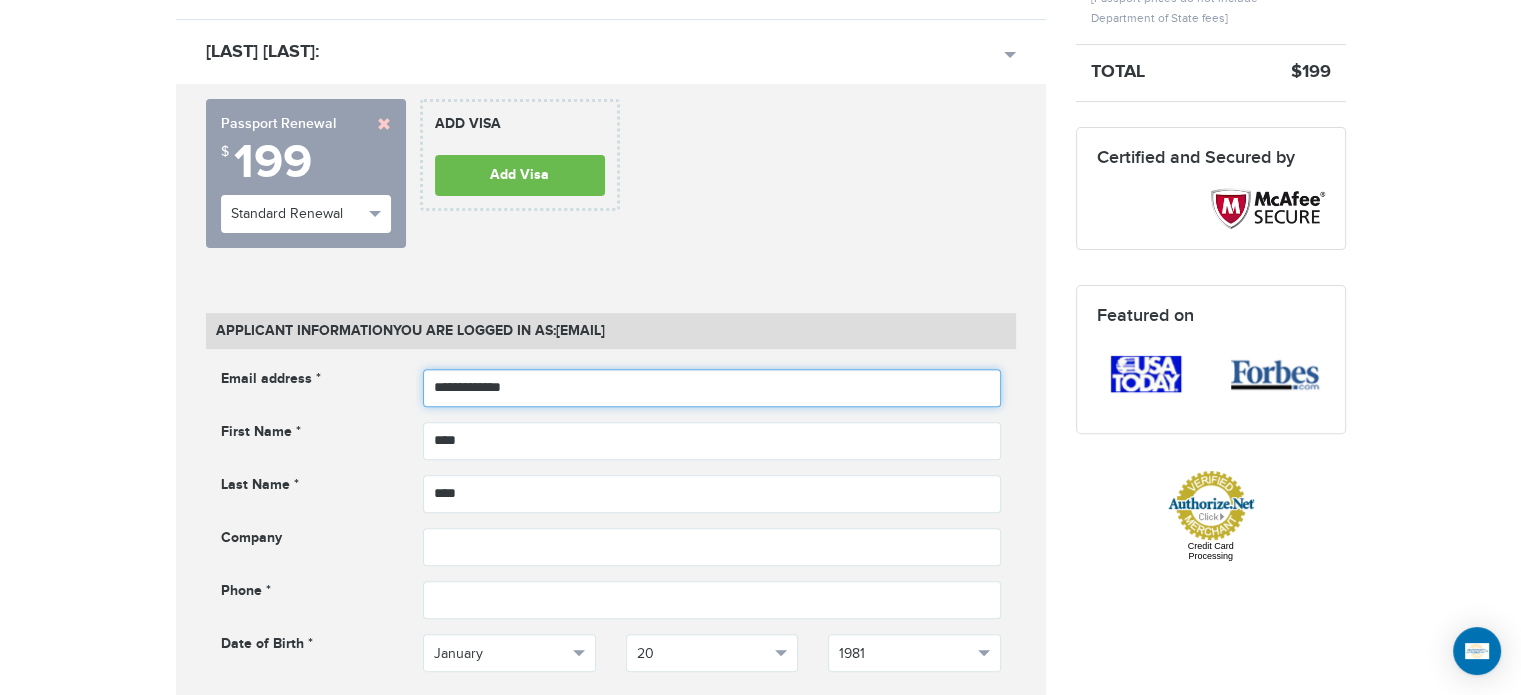 drag, startPoint x: 528, startPoint y: 389, endPoint x: 371, endPoint y: 405, distance: 157.81319 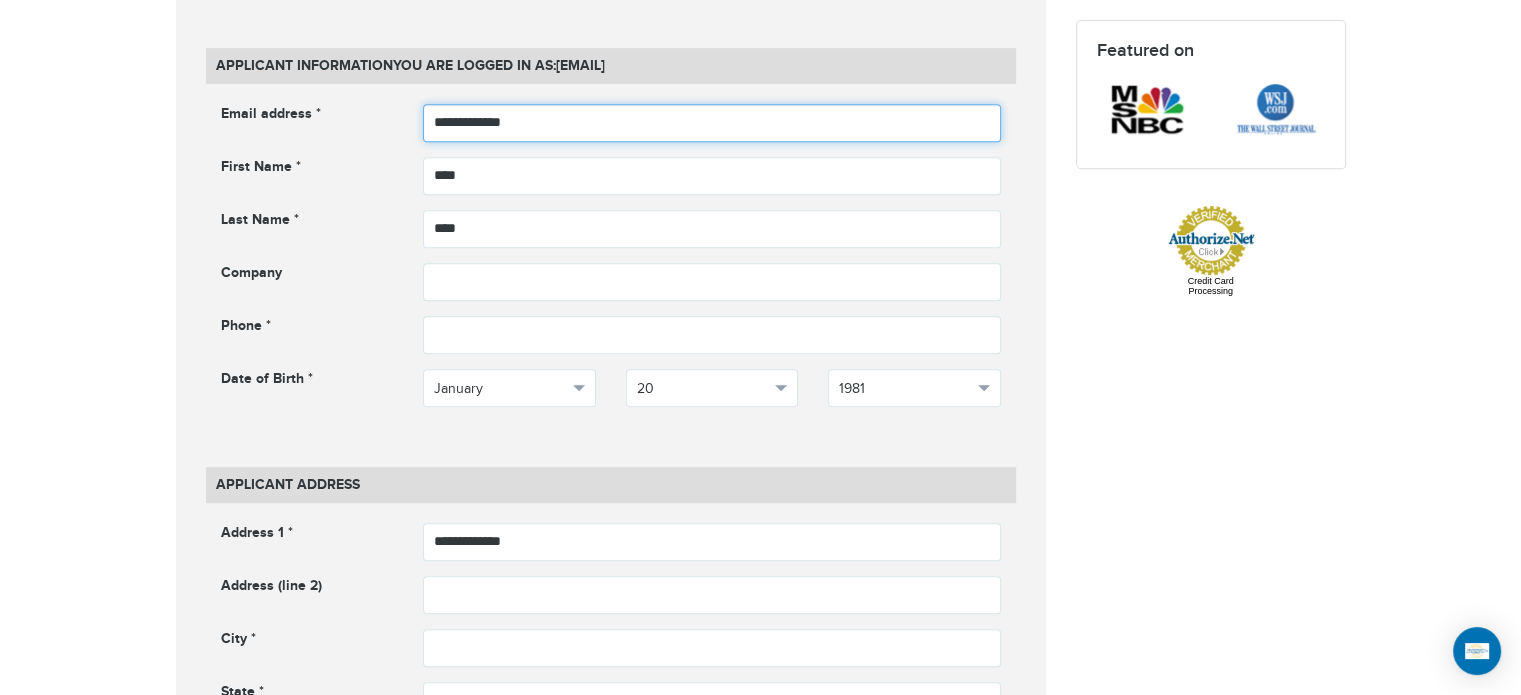 scroll, scrollTop: 900, scrollLeft: 0, axis: vertical 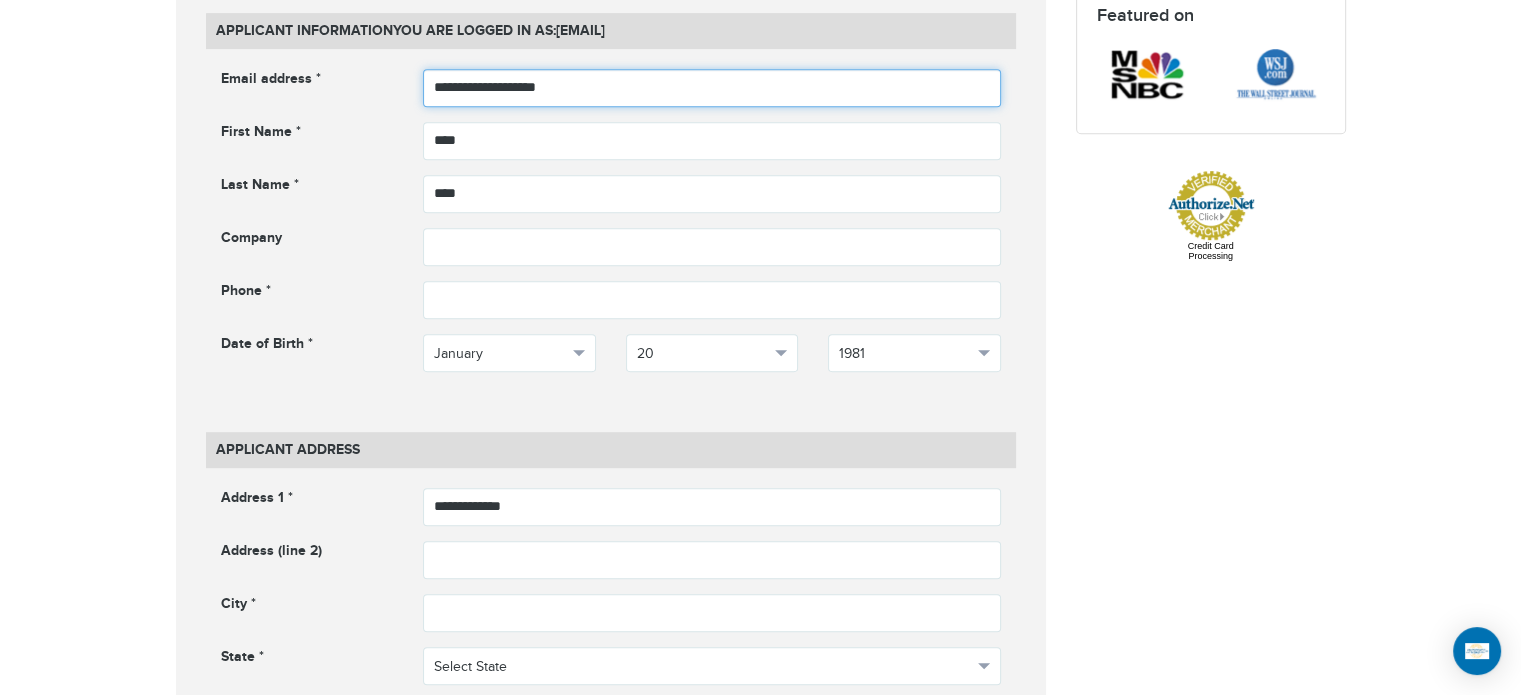 type on "**********" 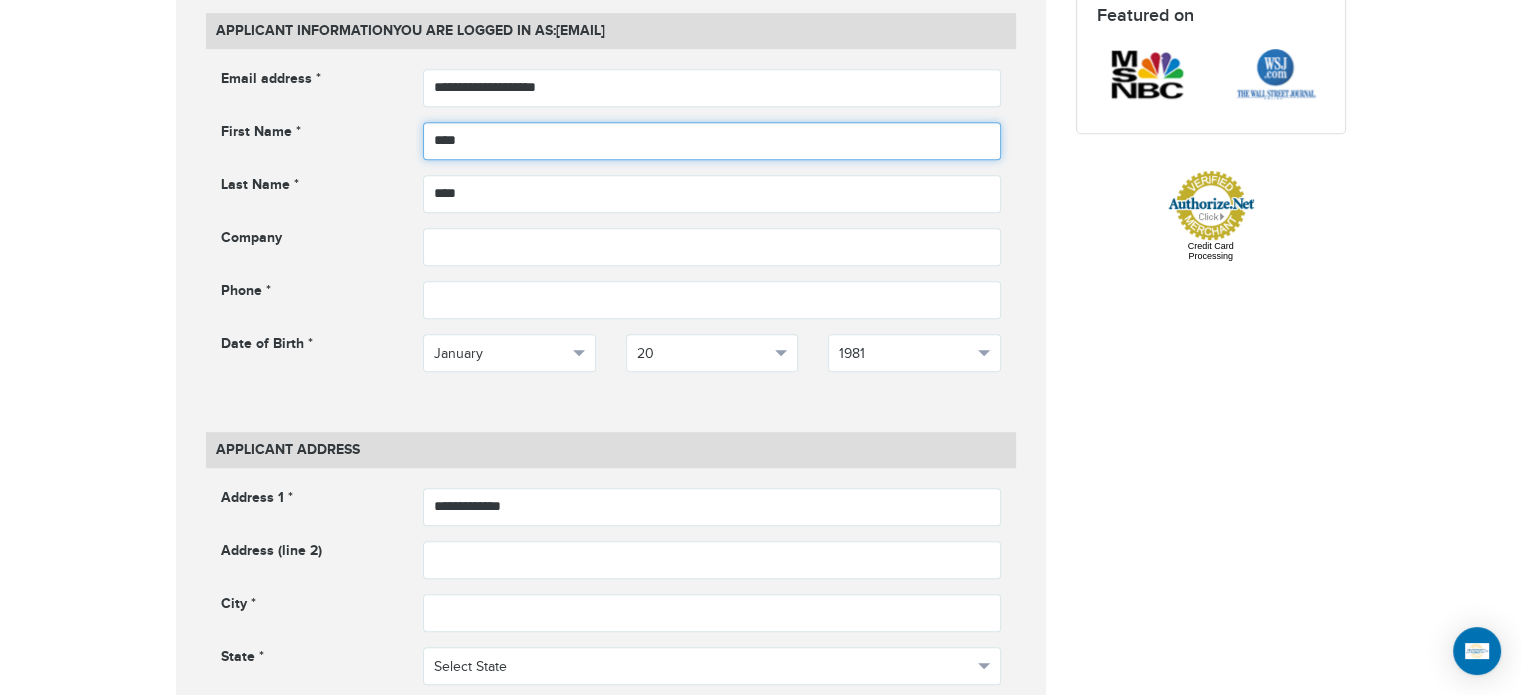 drag, startPoint x: 463, startPoint y: 140, endPoint x: 375, endPoint y: 140, distance: 88 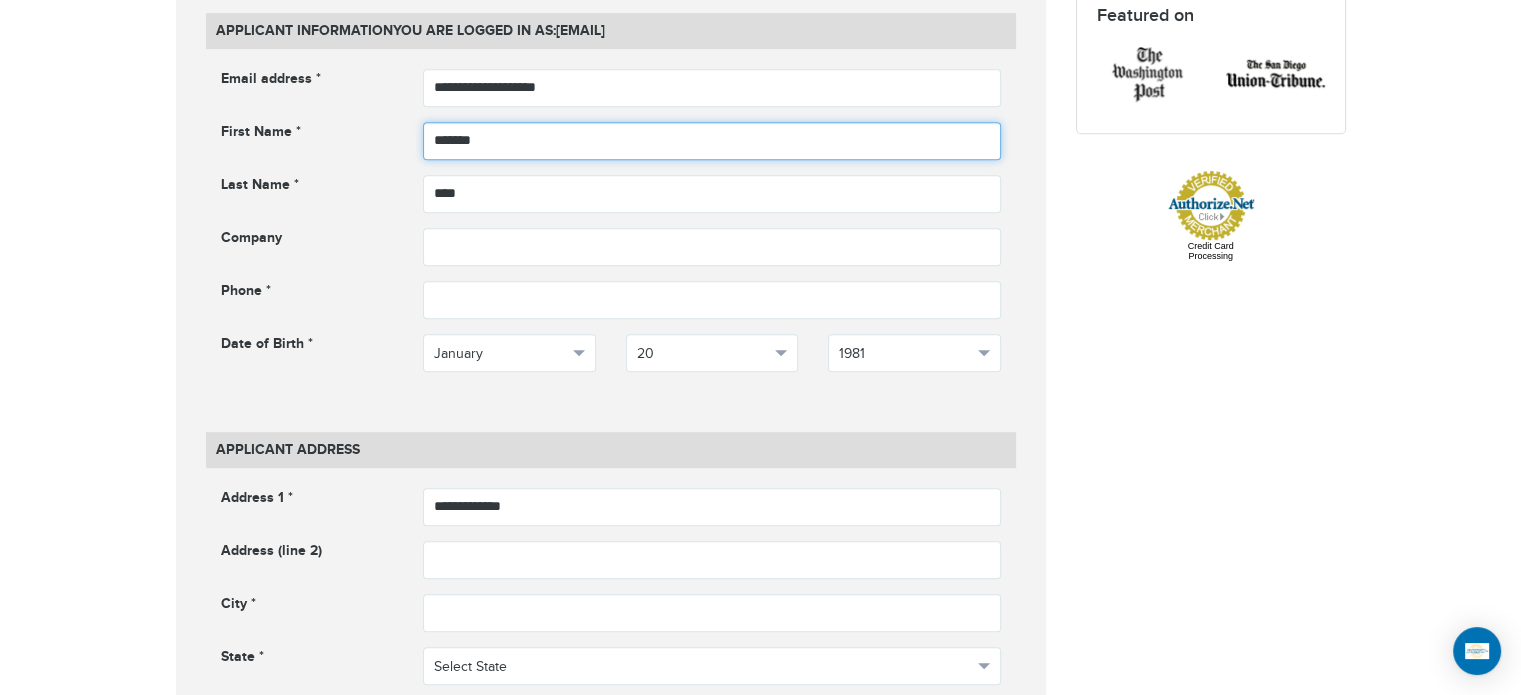 type on "*******" 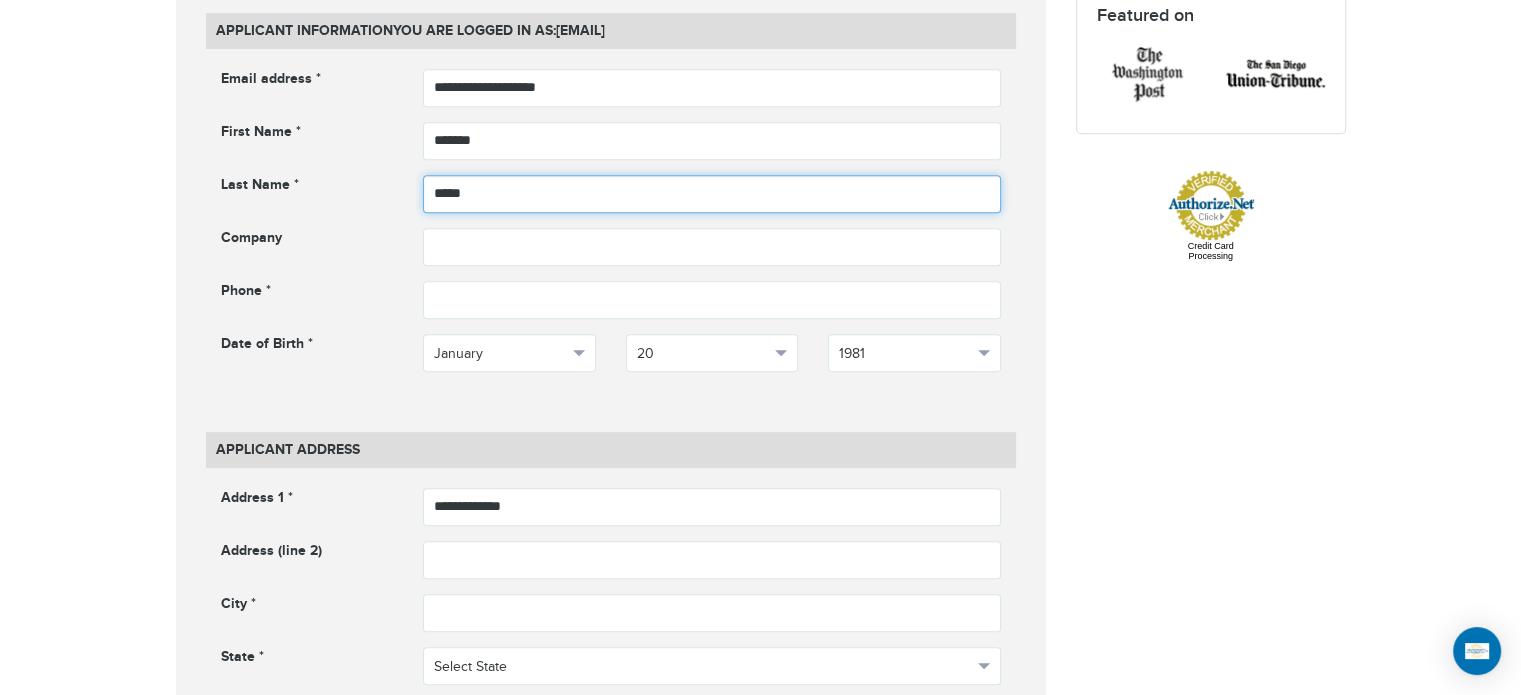 type on "*****" 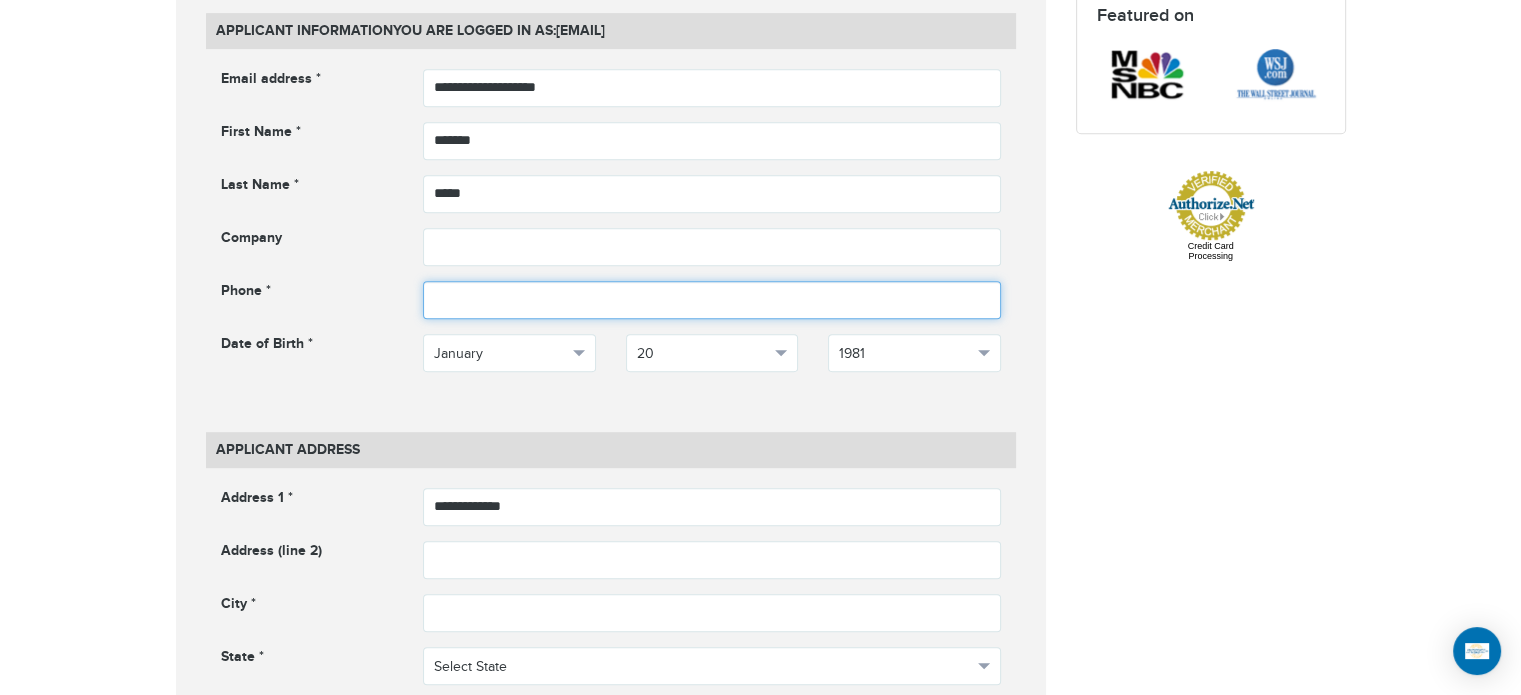 click at bounding box center (712, 300) 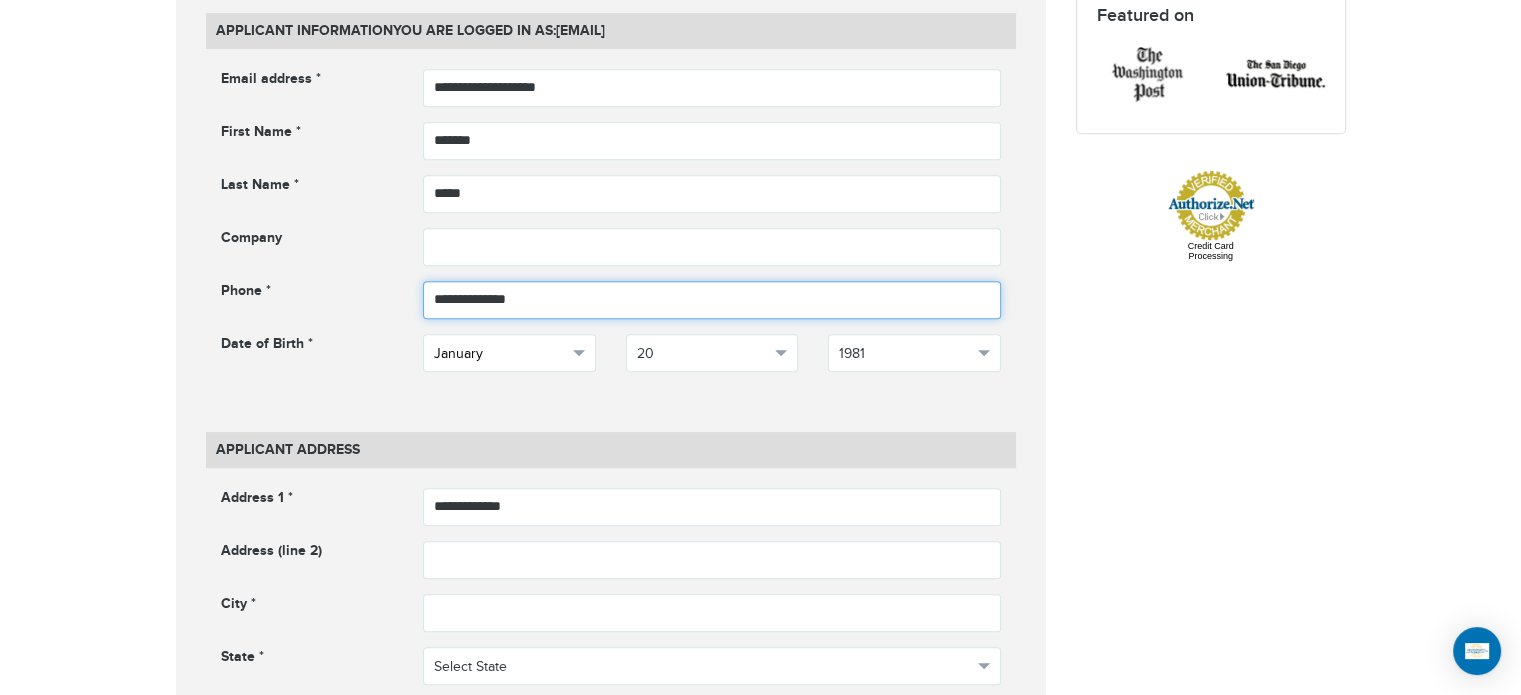 type on "**********" 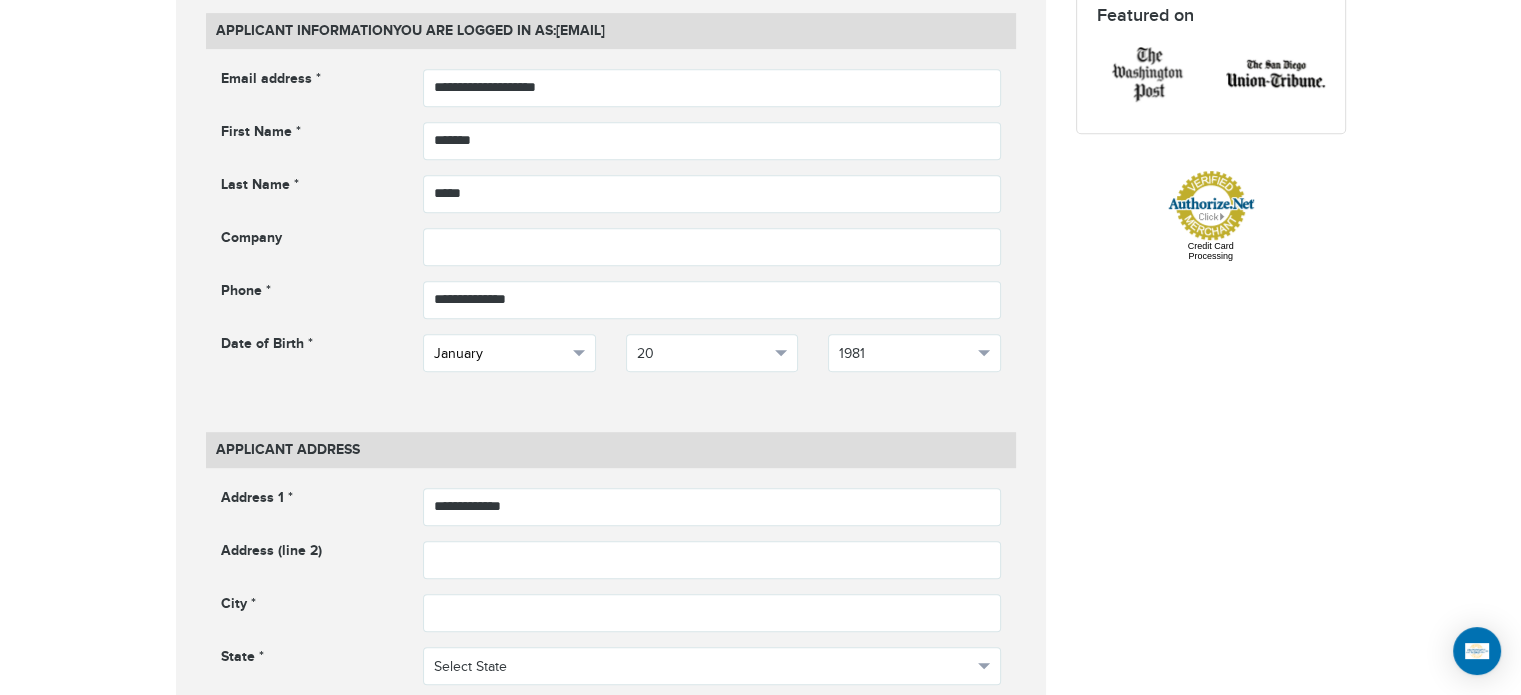 click on "January" at bounding box center [500, 354] 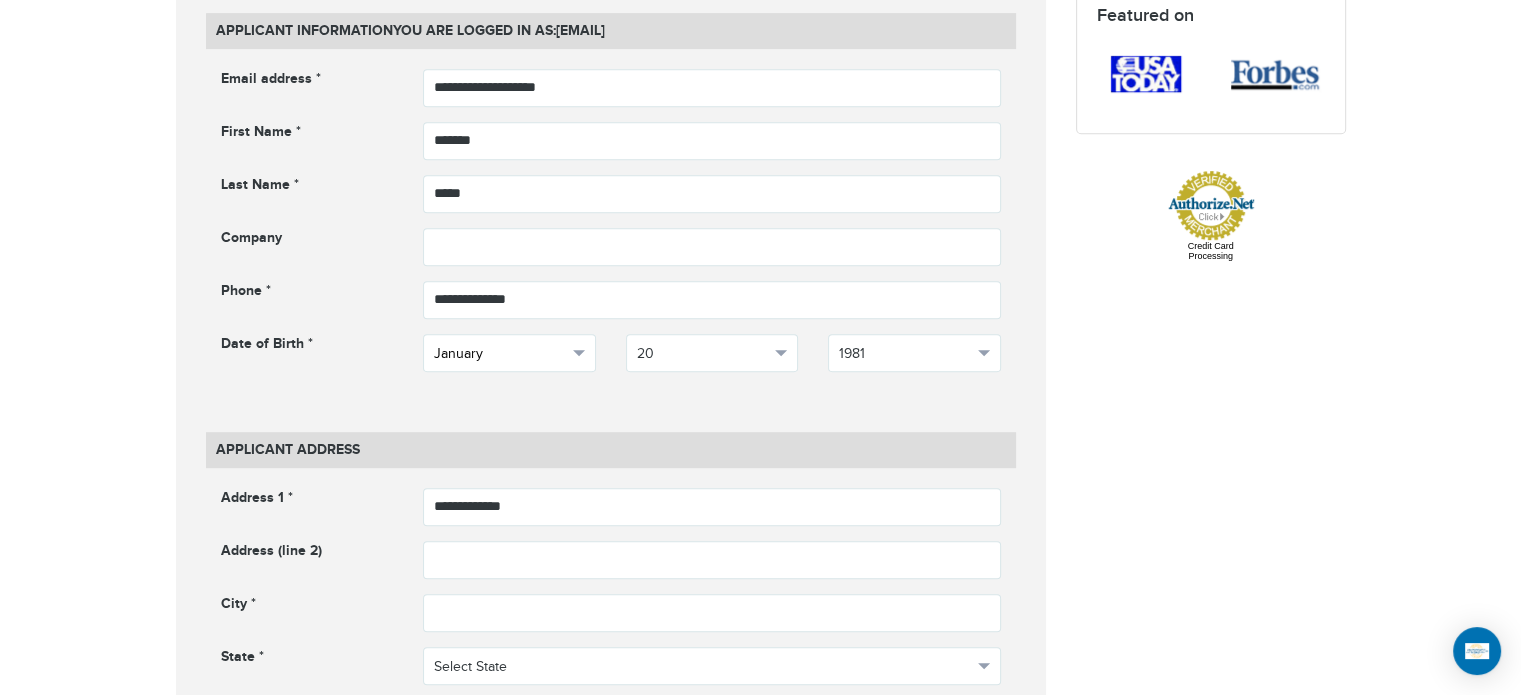 click on "January" at bounding box center (509, 353) 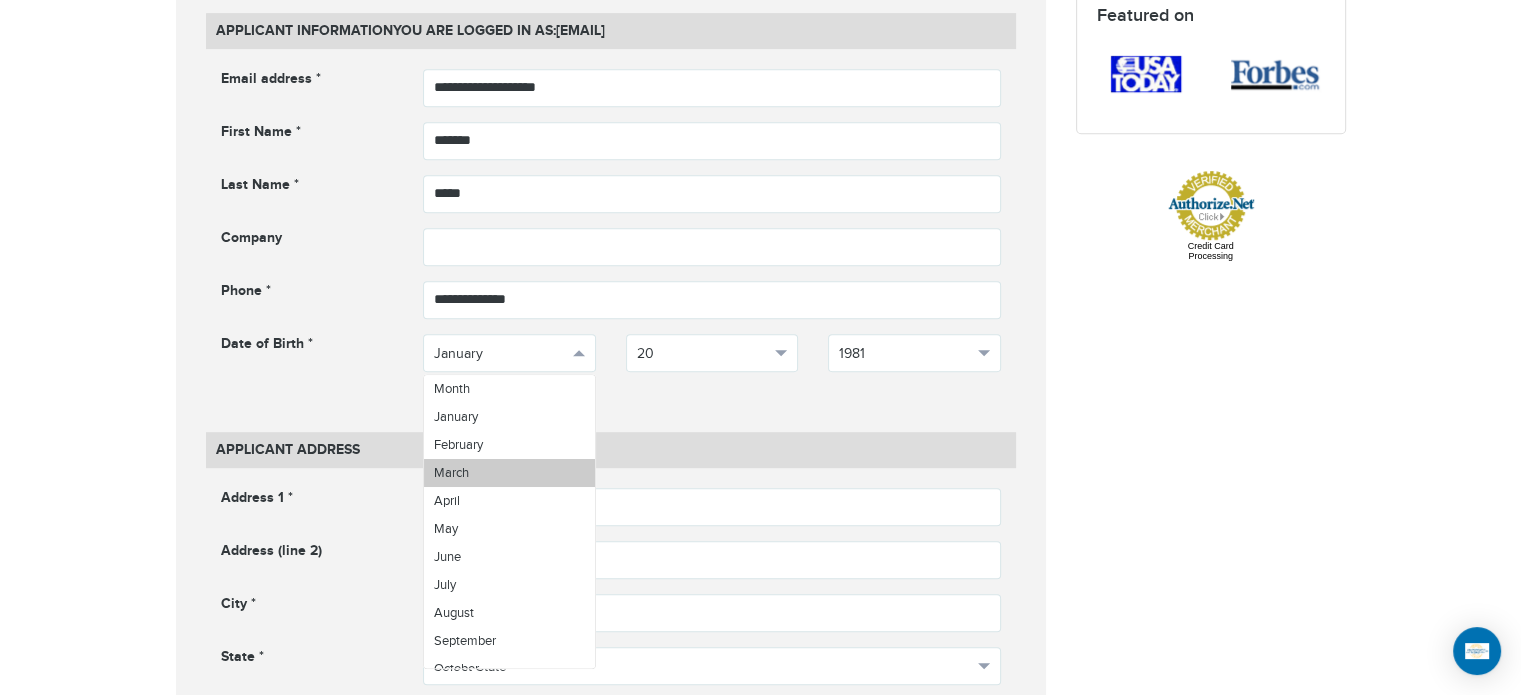 click on "March" at bounding box center (509, 473) 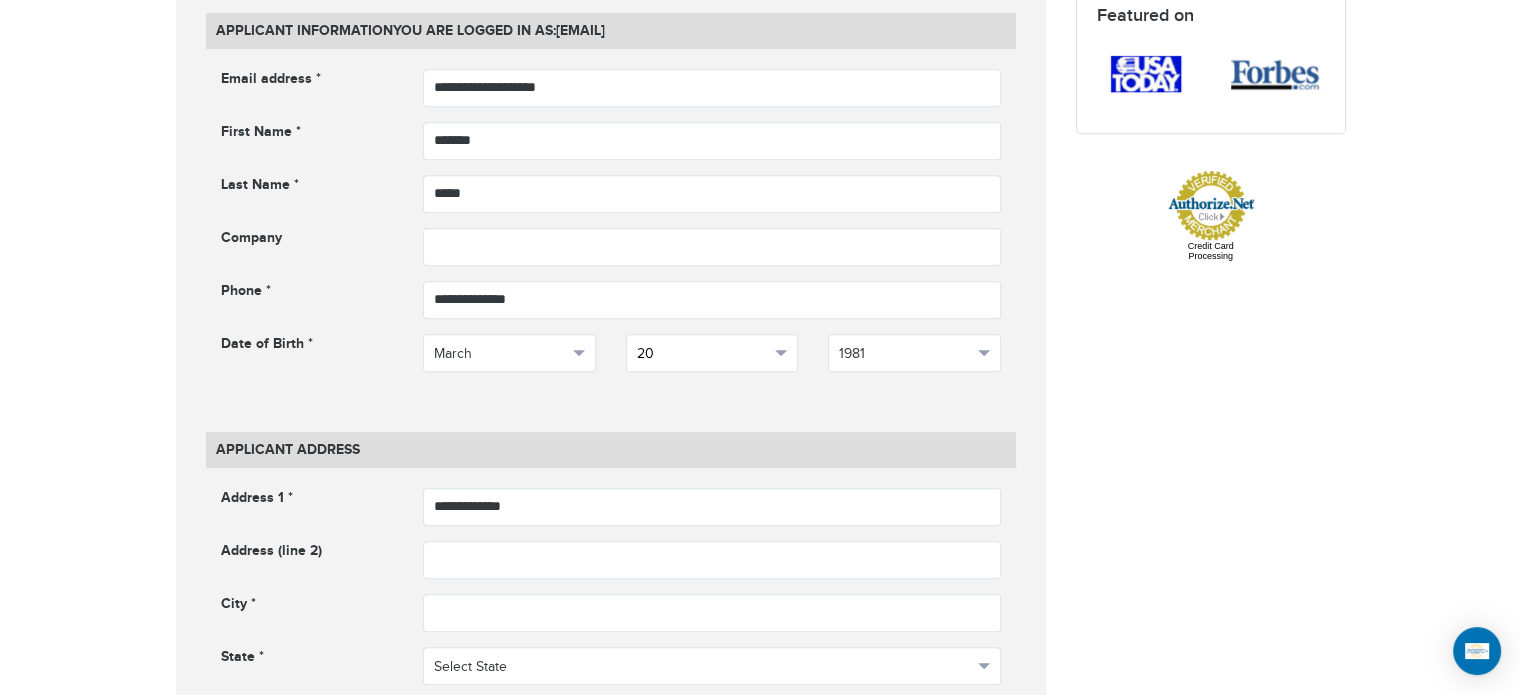 click on "20" at bounding box center [712, 353] 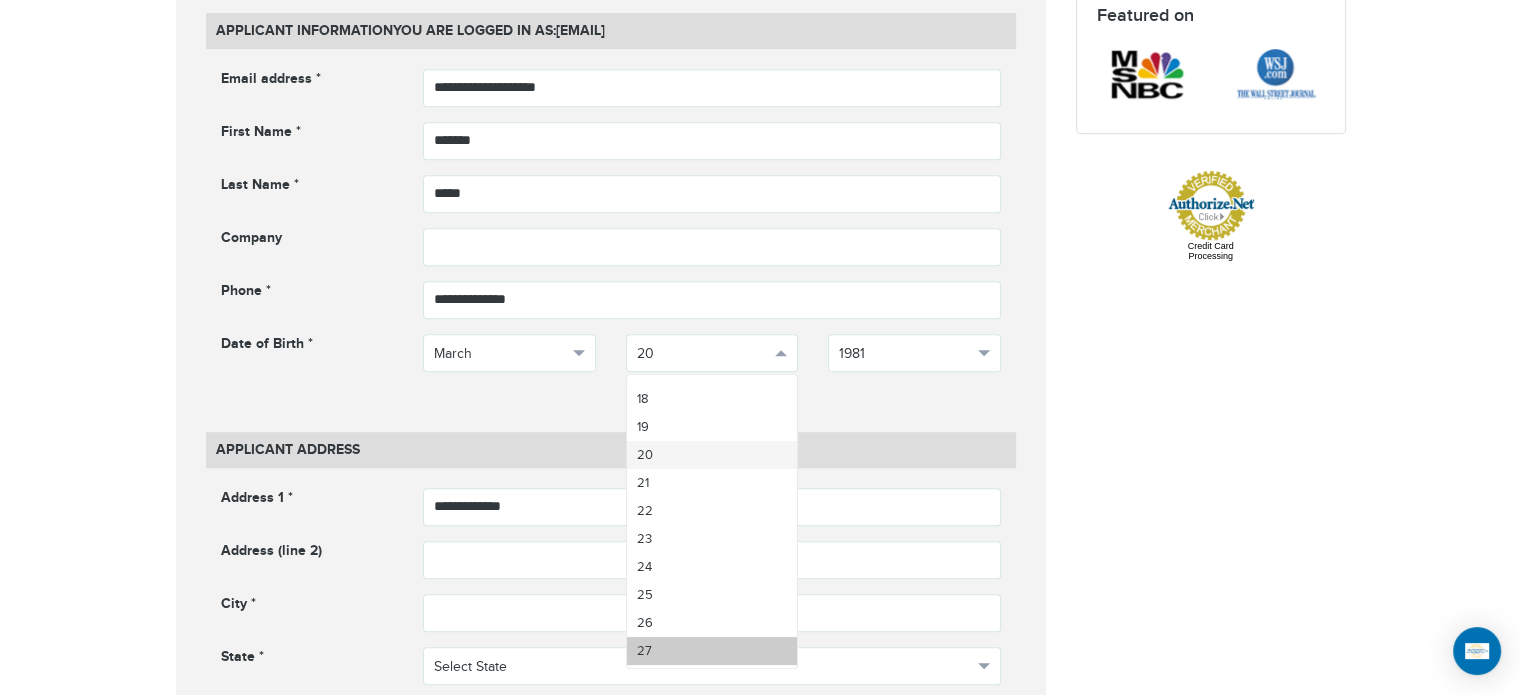 scroll, scrollTop: 527, scrollLeft: 0, axis: vertical 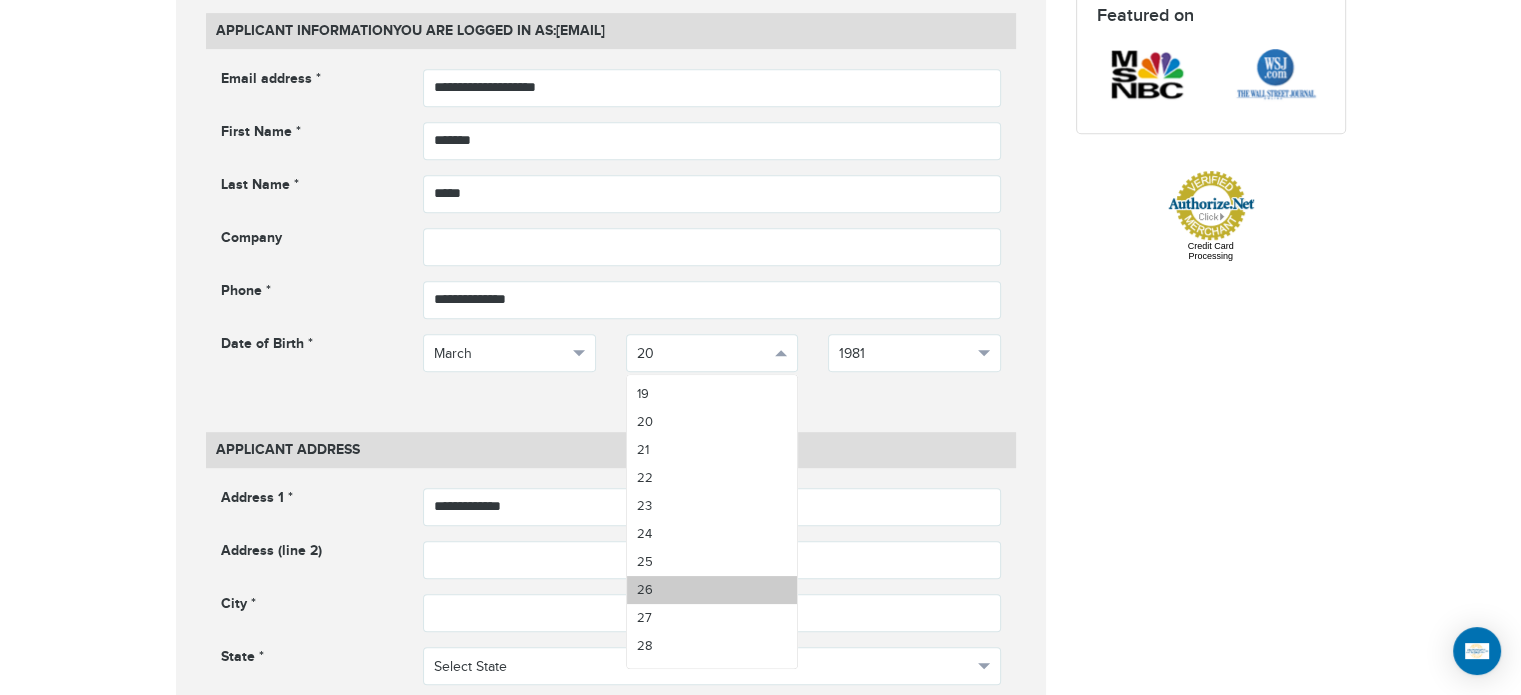 click on "26" at bounding box center (712, 590) 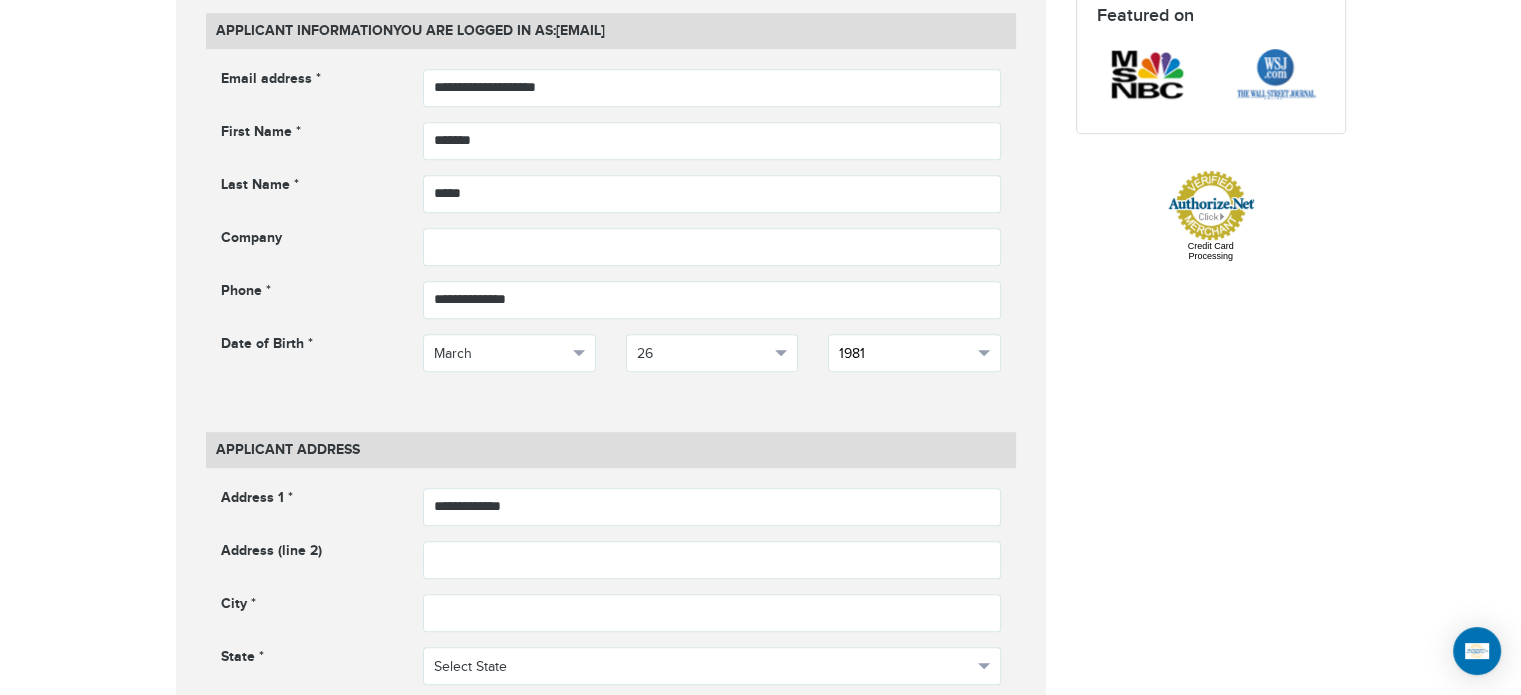 click on "1981" at bounding box center [905, 354] 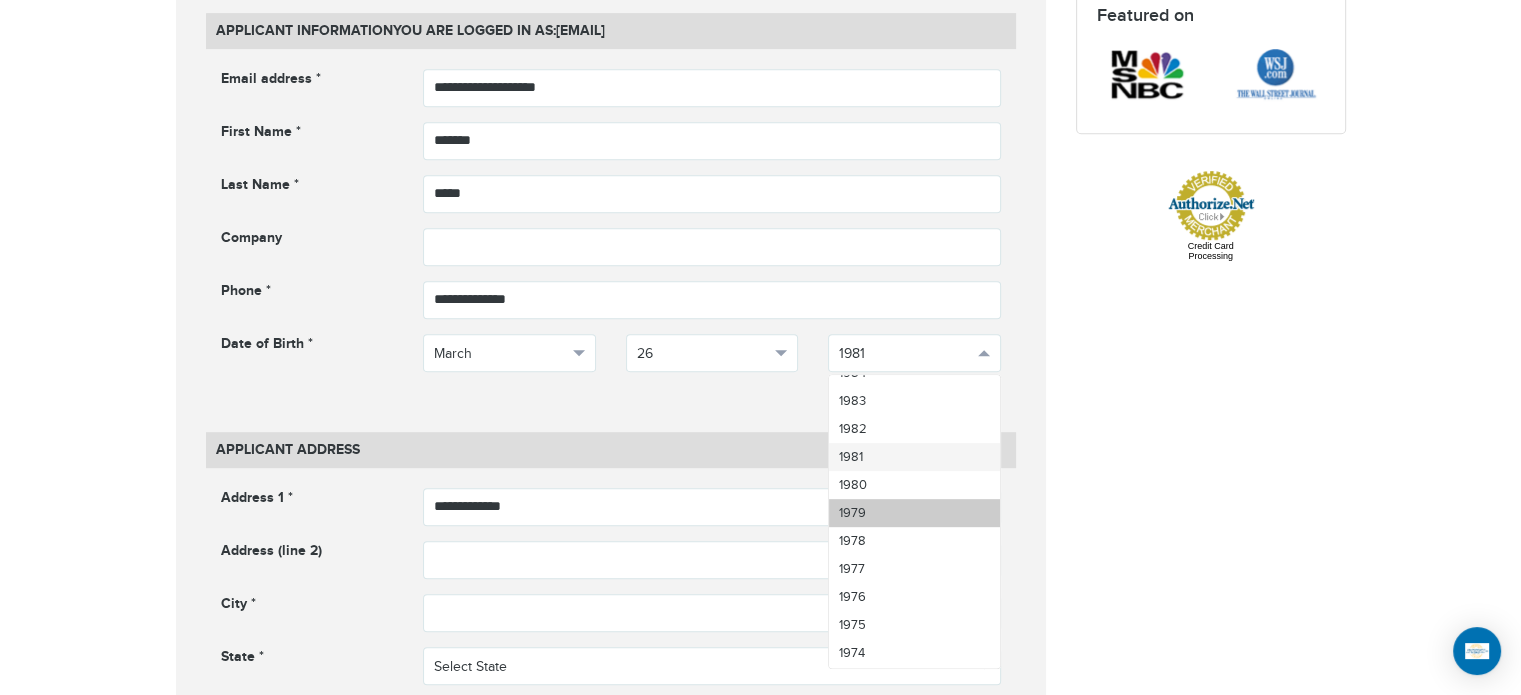 scroll, scrollTop: 1227, scrollLeft: 0, axis: vertical 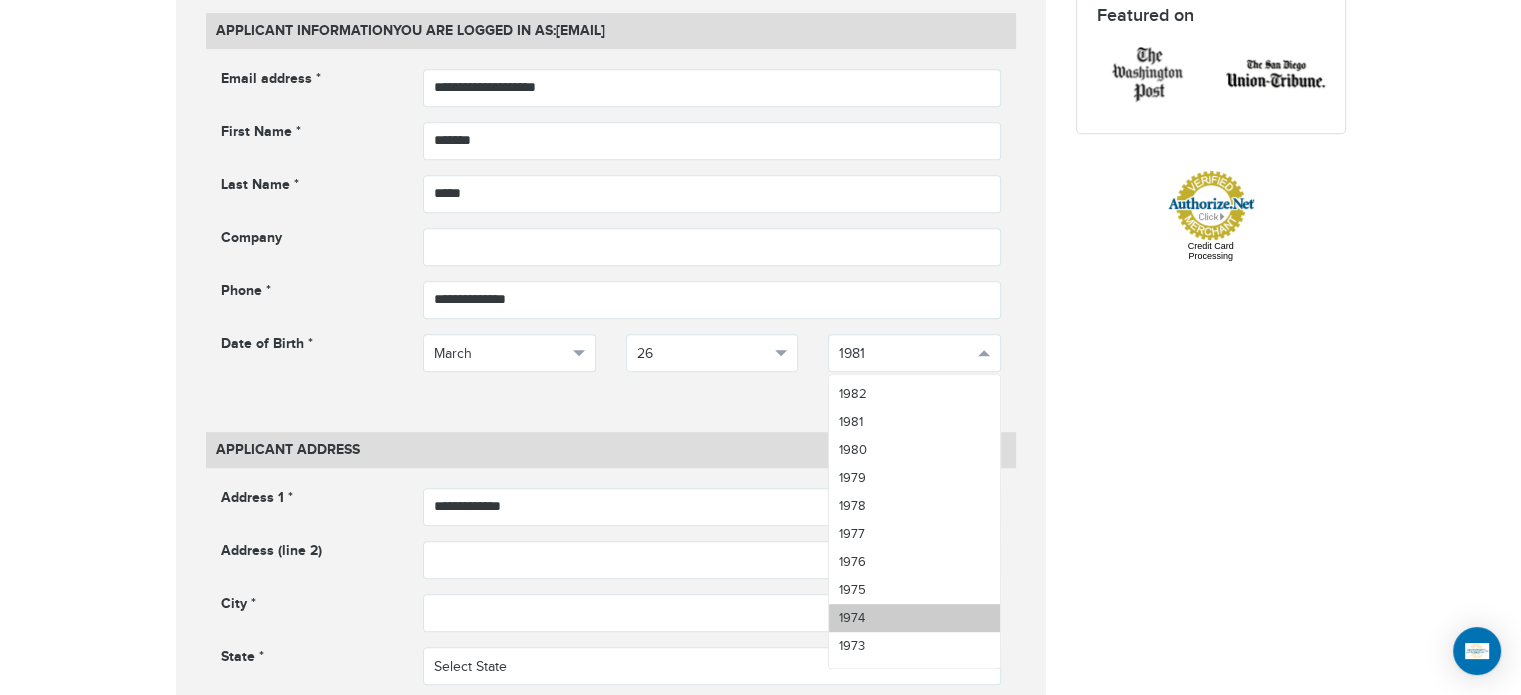 click on "1974" at bounding box center [852, 618] 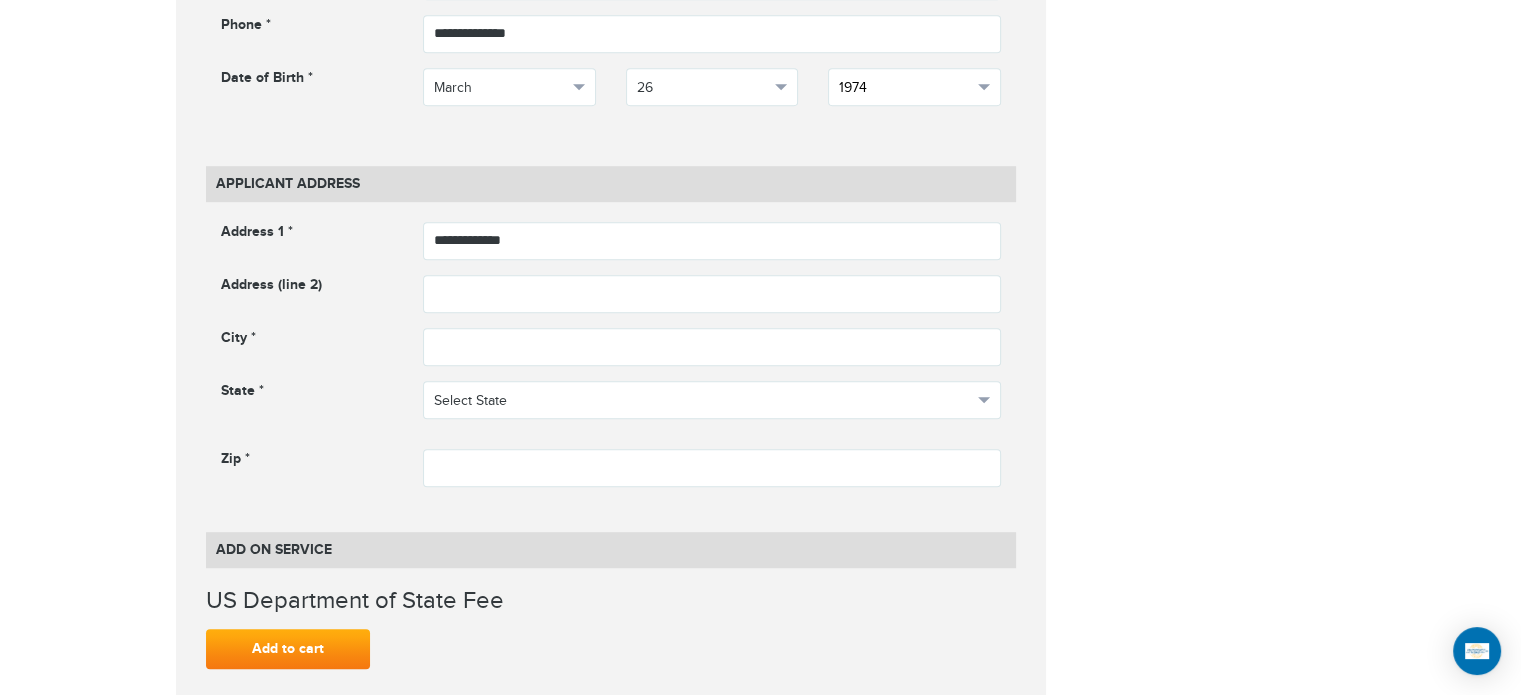 scroll, scrollTop: 1200, scrollLeft: 0, axis: vertical 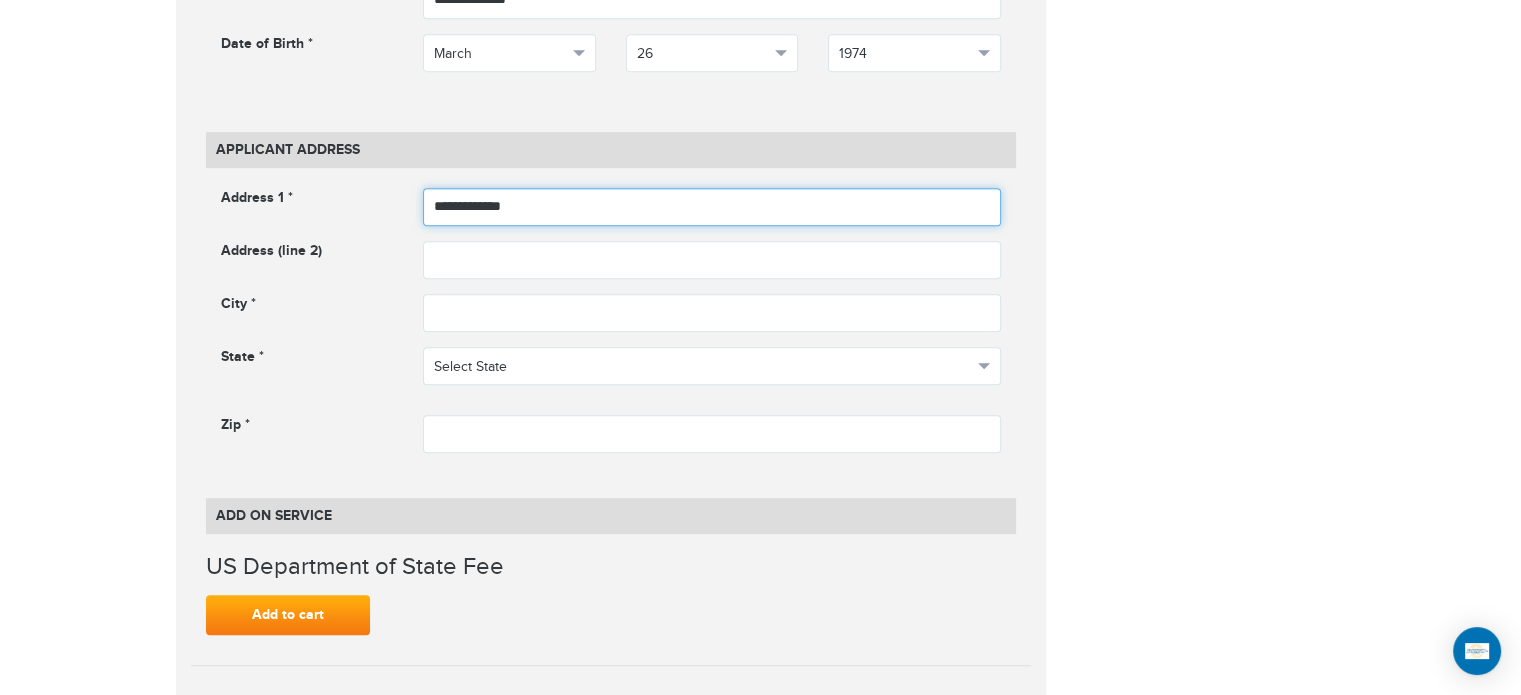 drag, startPoint x: 525, startPoint y: 207, endPoint x: 422, endPoint y: 208, distance: 103.00485 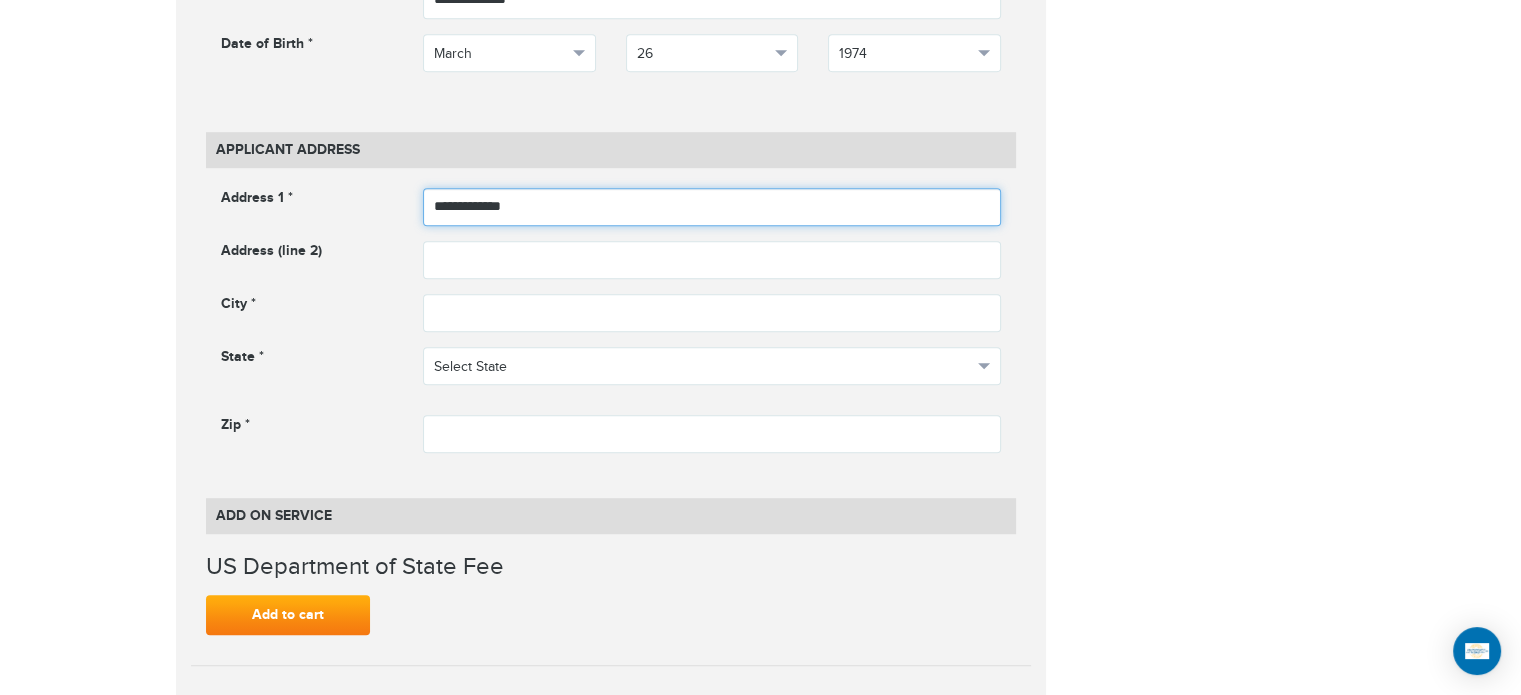 type on "**********" 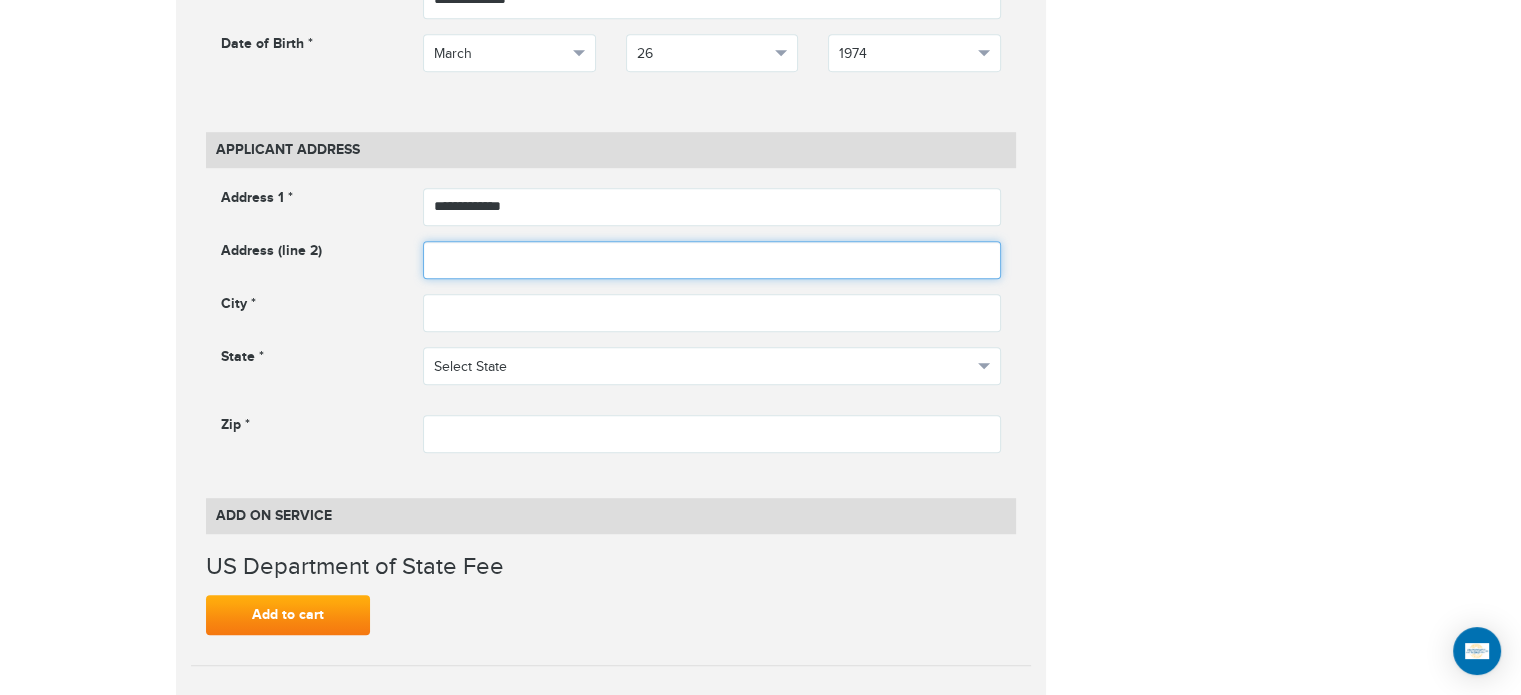 click at bounding box center [712, 260] 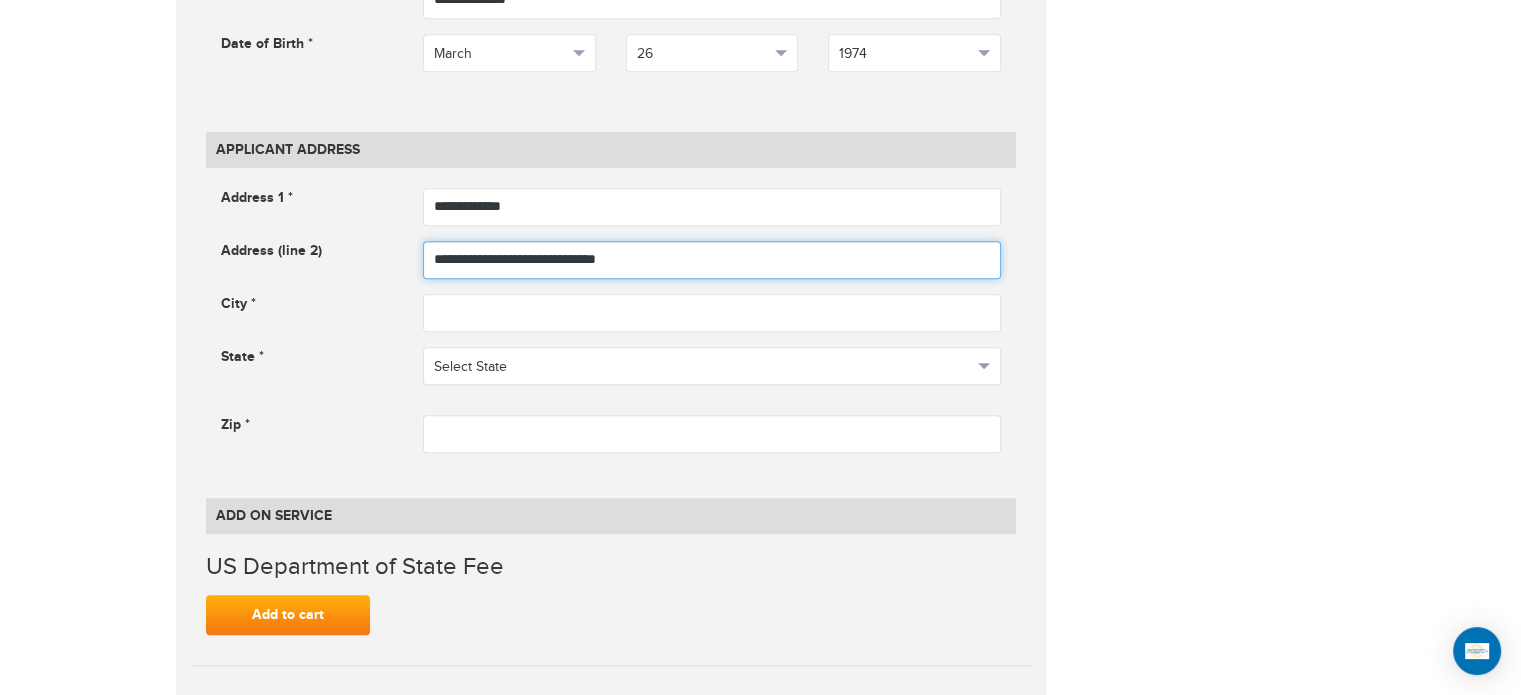 type on "**********" 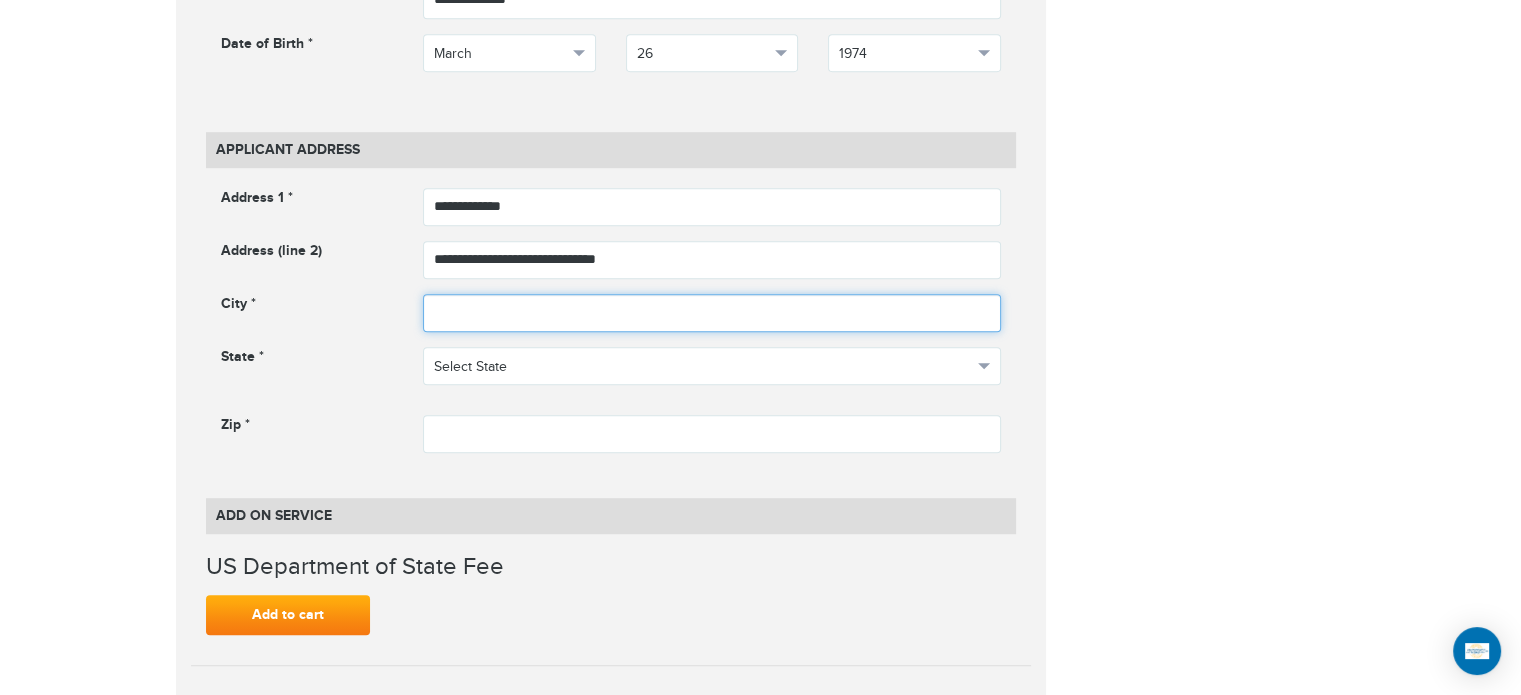 click at bounding box center [712, 313] 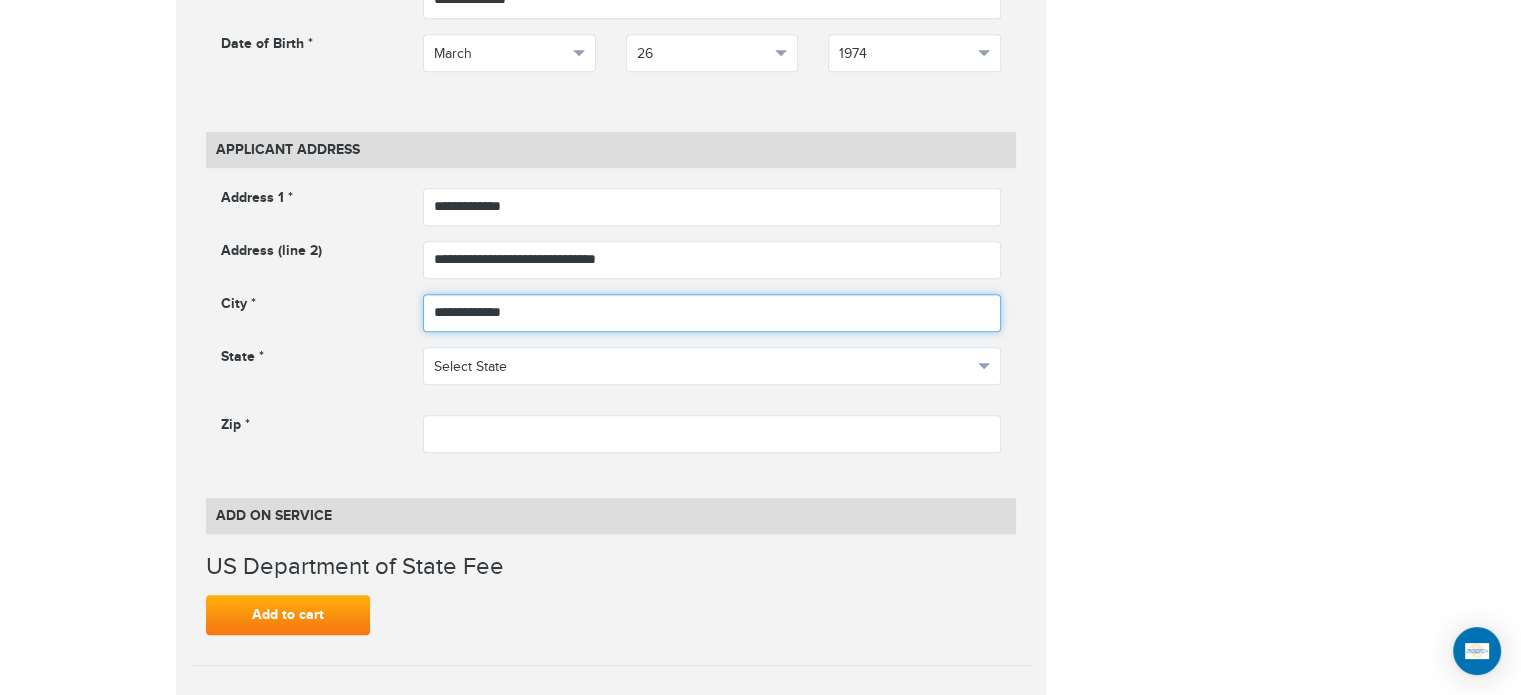 type on "**********" 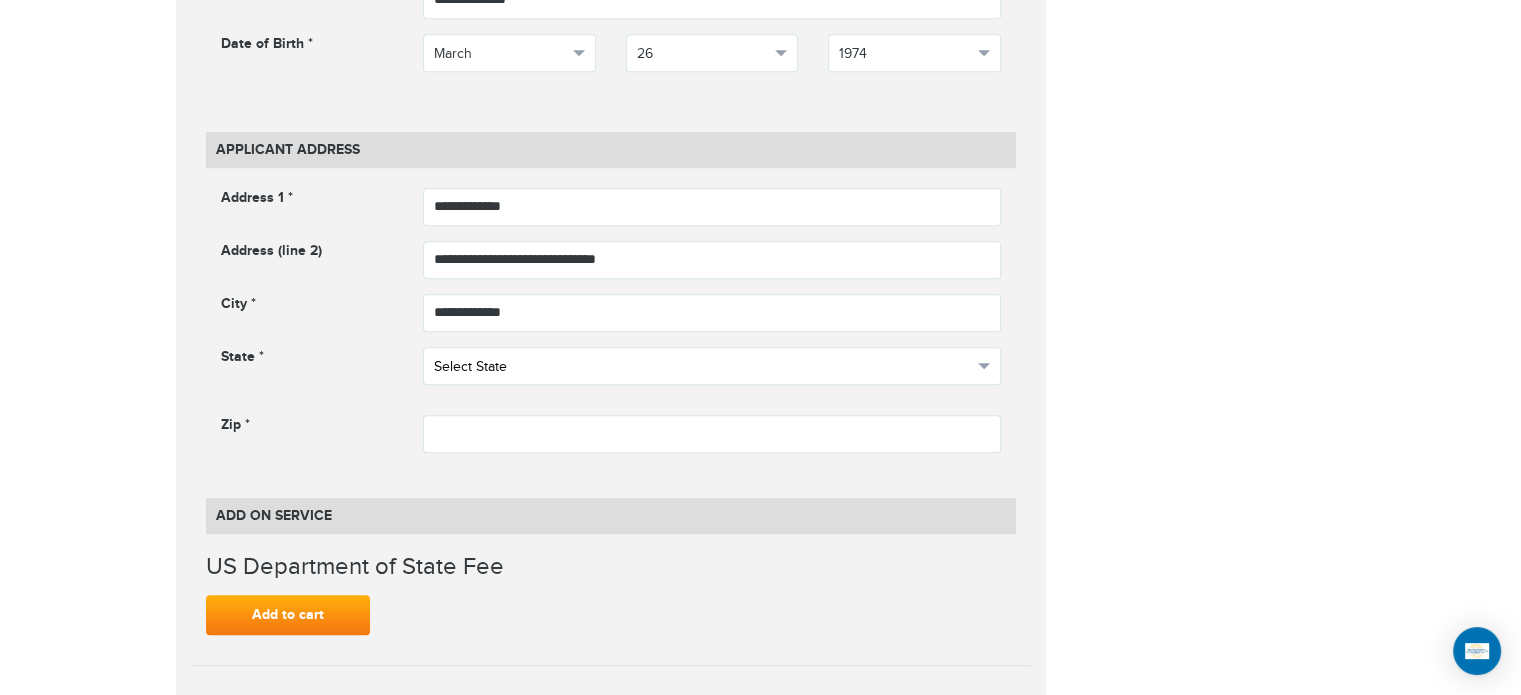 type 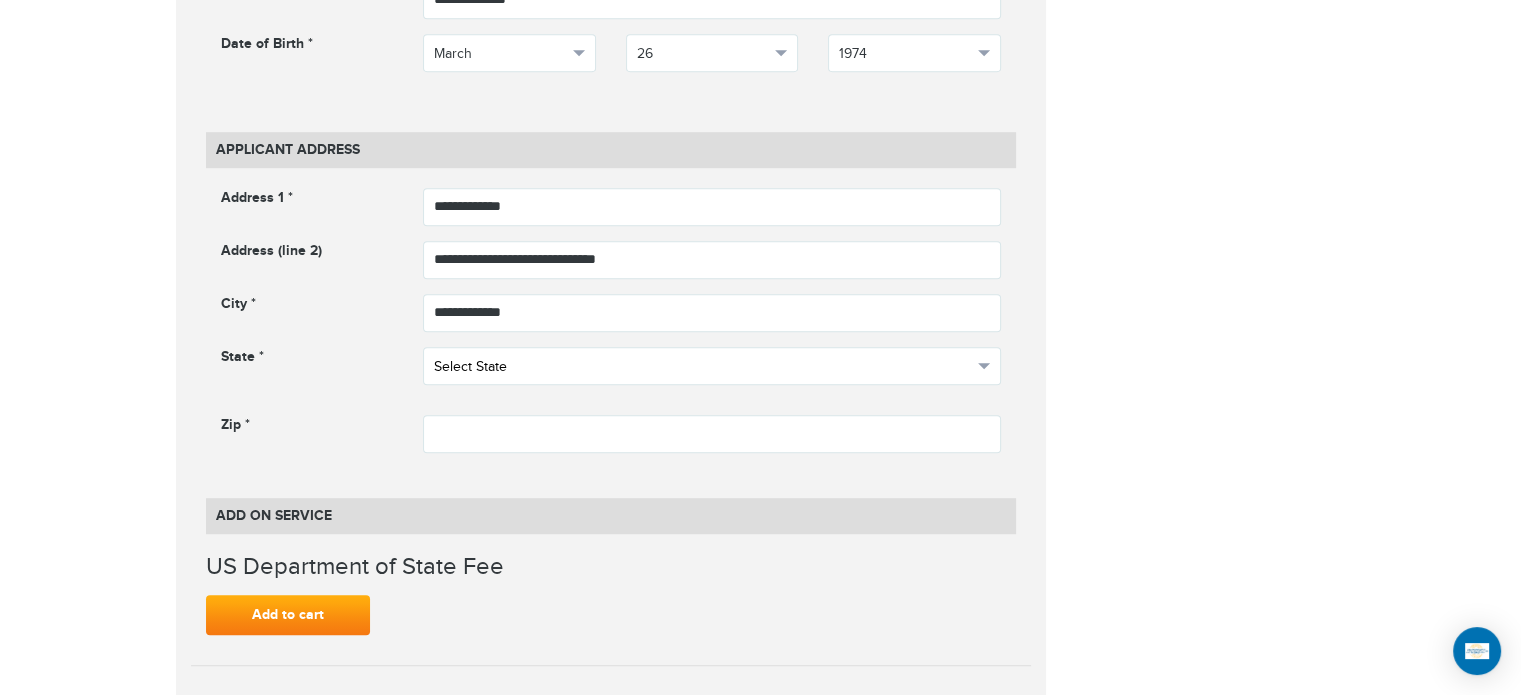 click on "Select State" at bounding box center (703, 367) 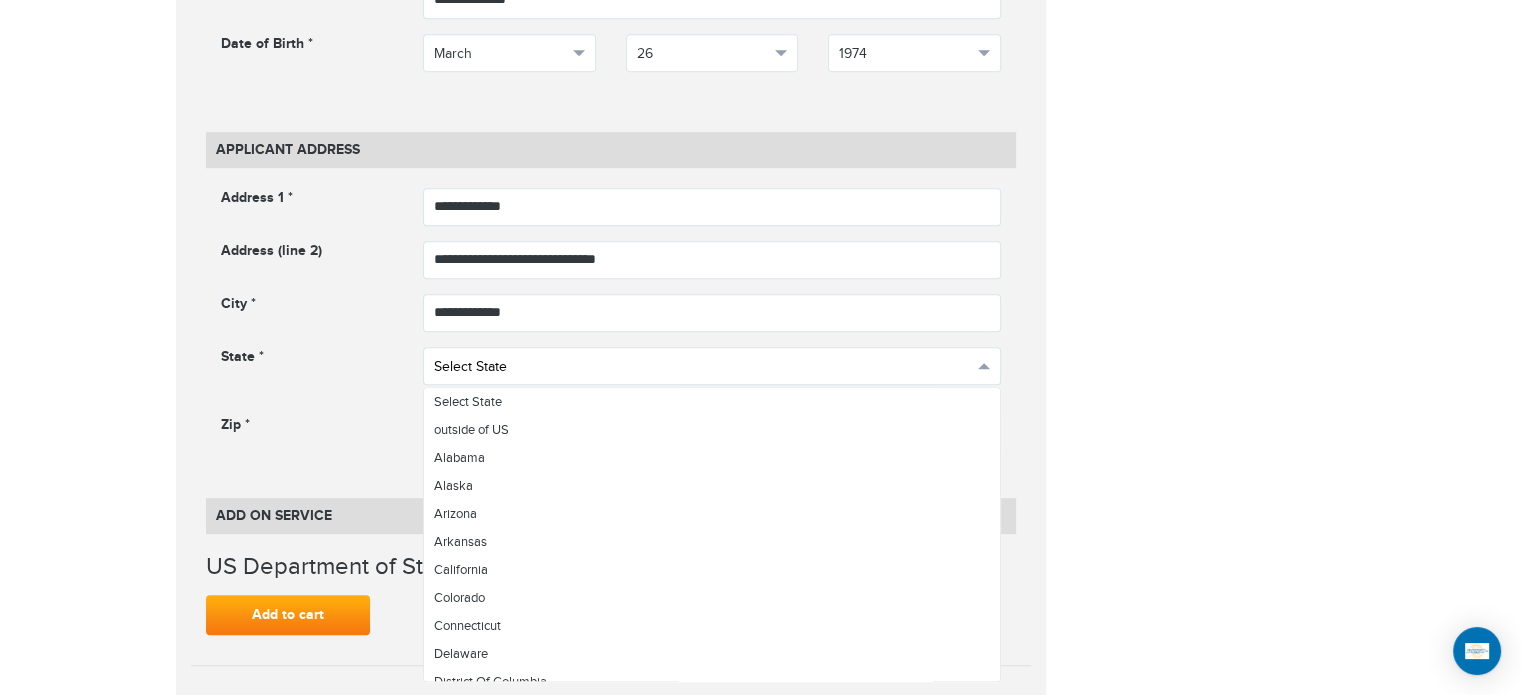 scroll, scrollTop: 679, scrollLeft: 0, axis: vertical 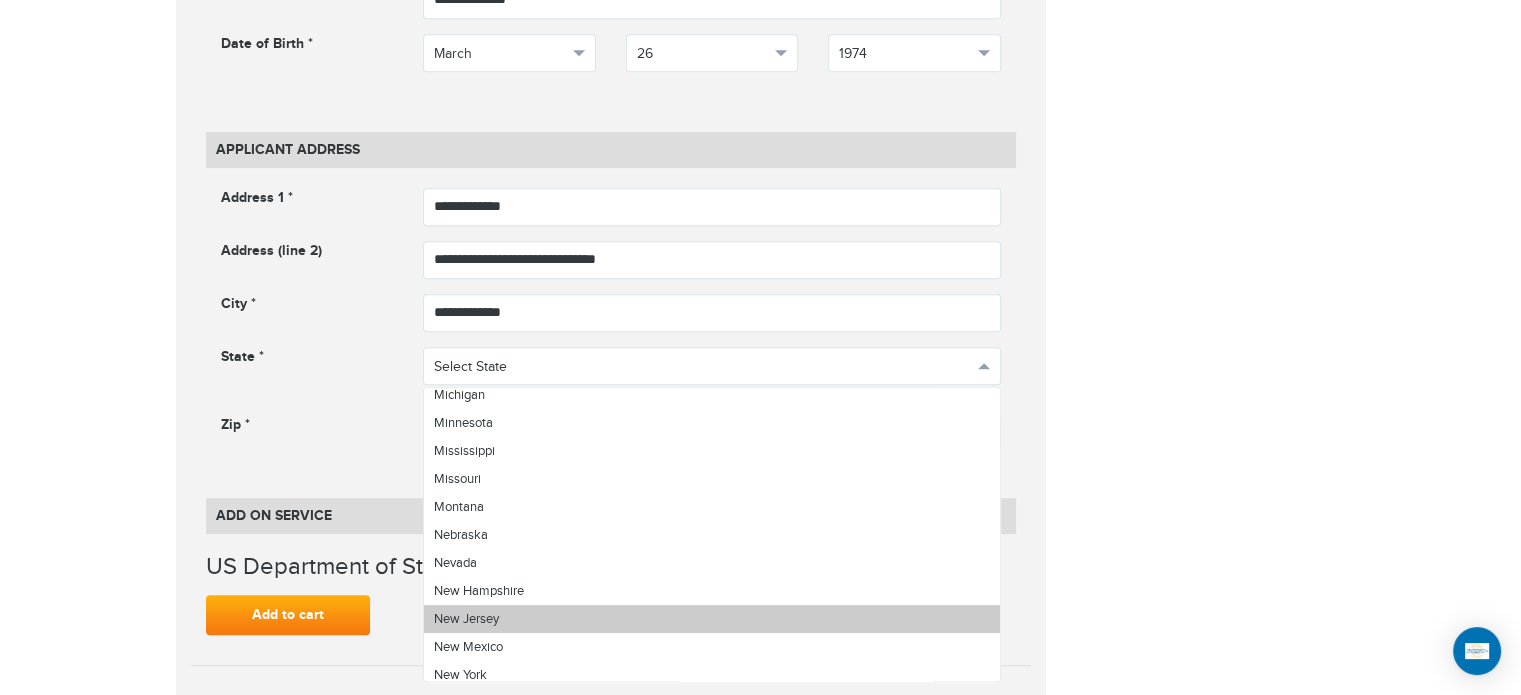 click on "New Jersey" at bounding box center (712, 619) 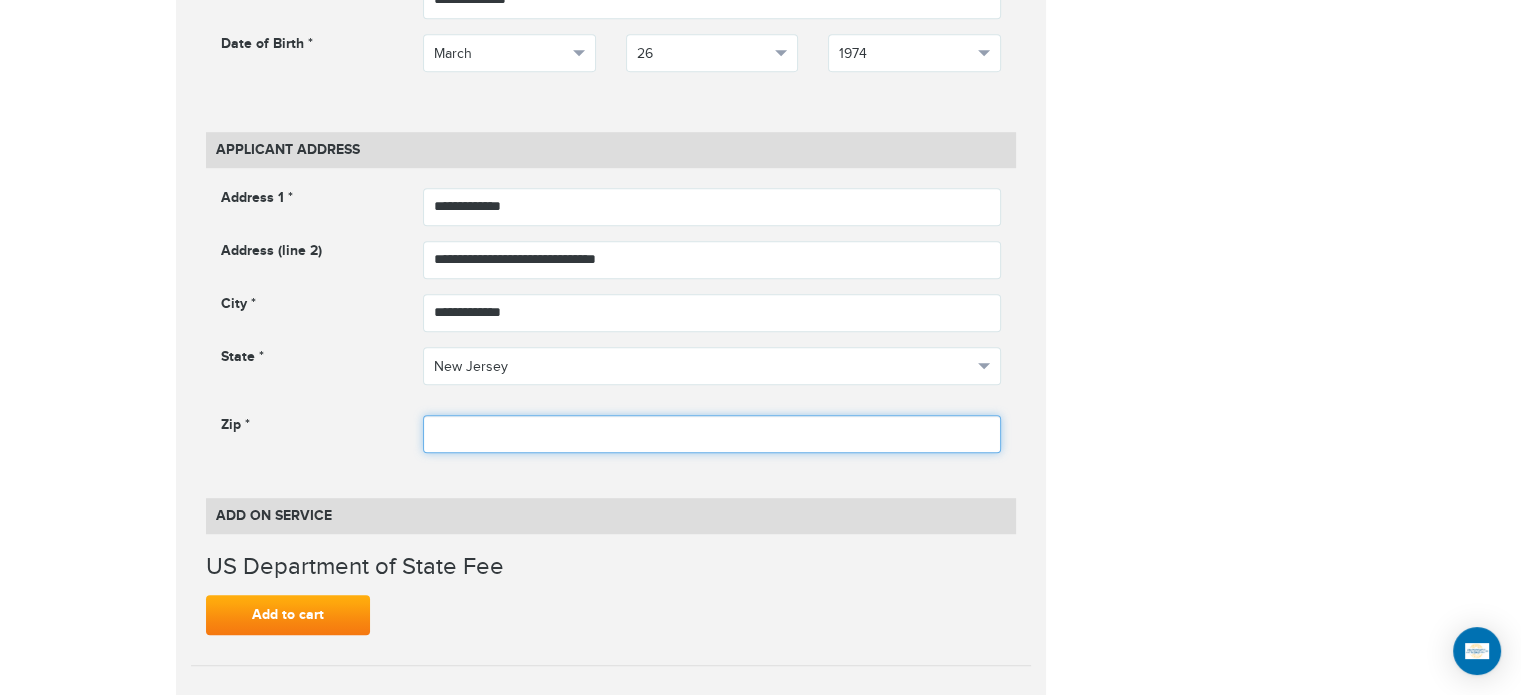 click at bounding box center [712, 434] 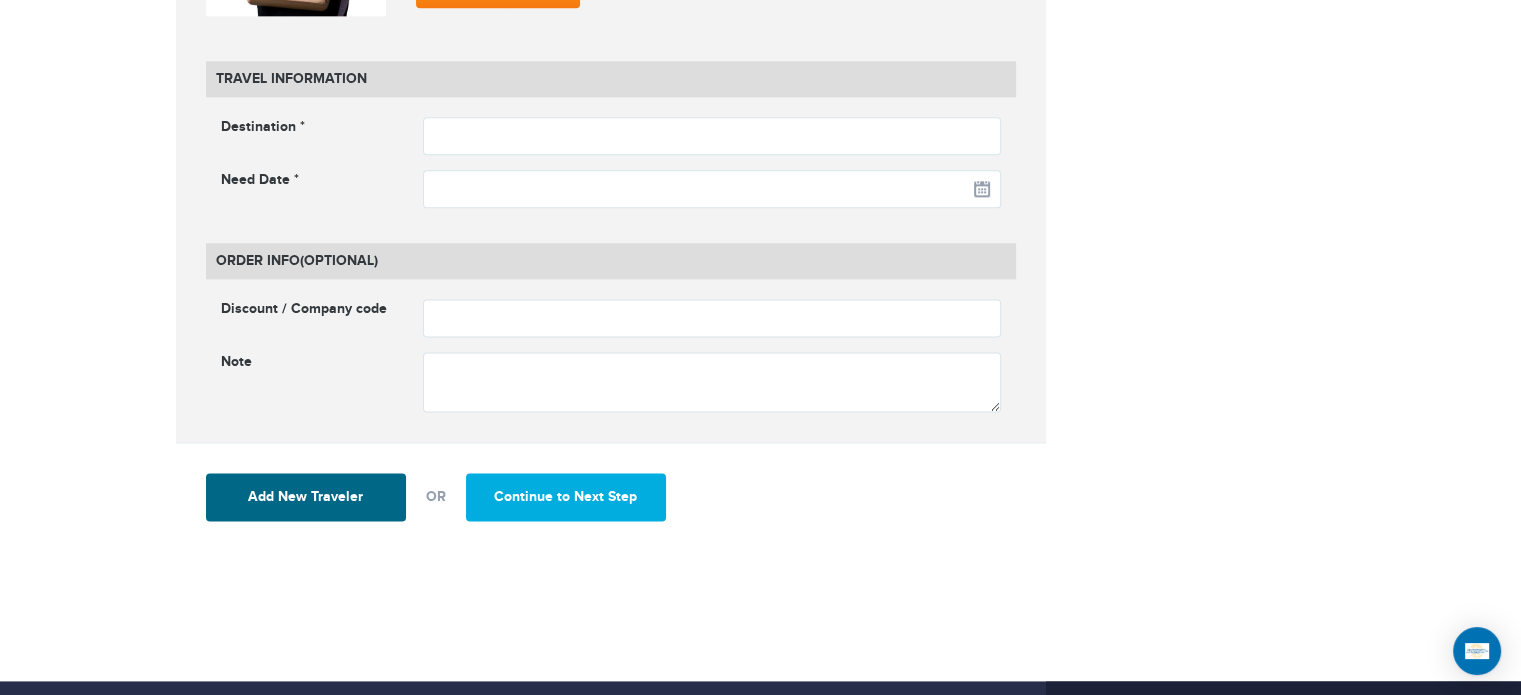 scroll, scrollTop: 2600, scrollLeft: 0, axis: vertical 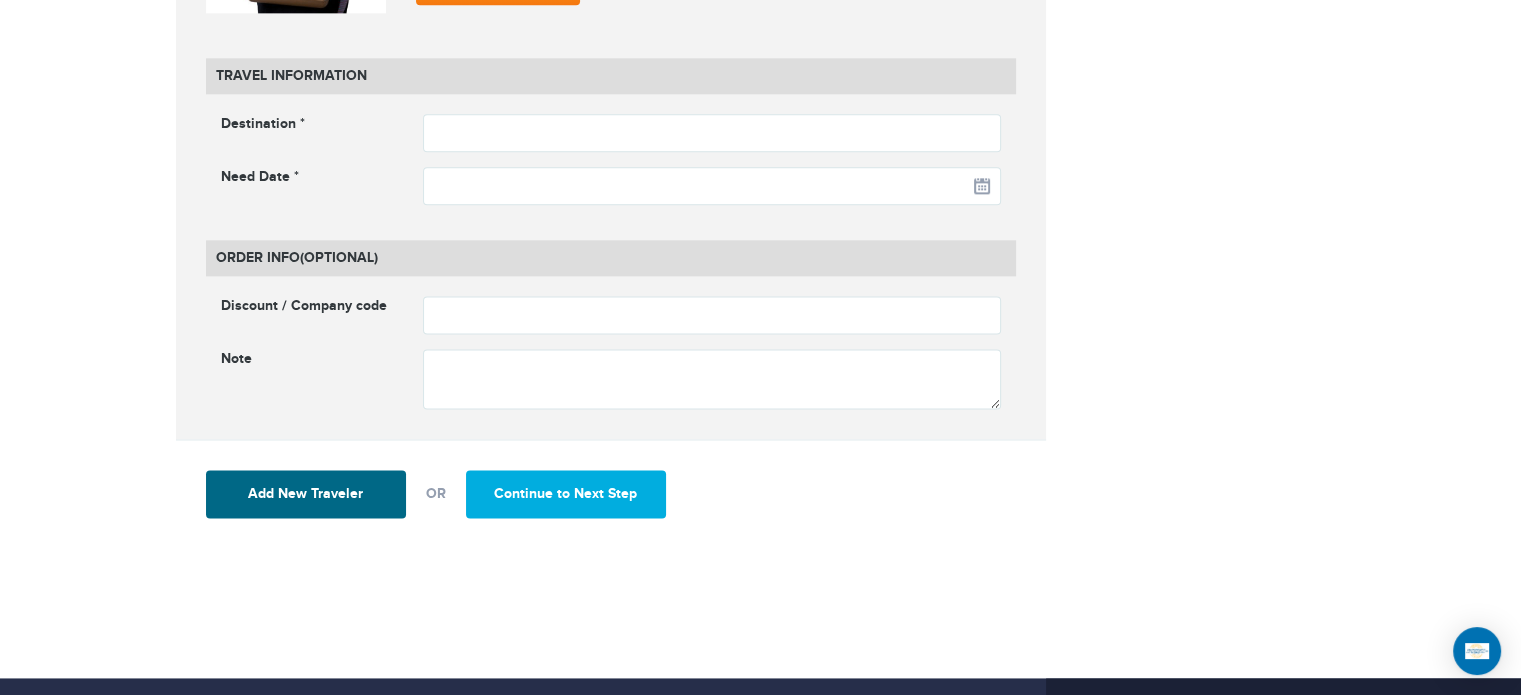 type on "*****" 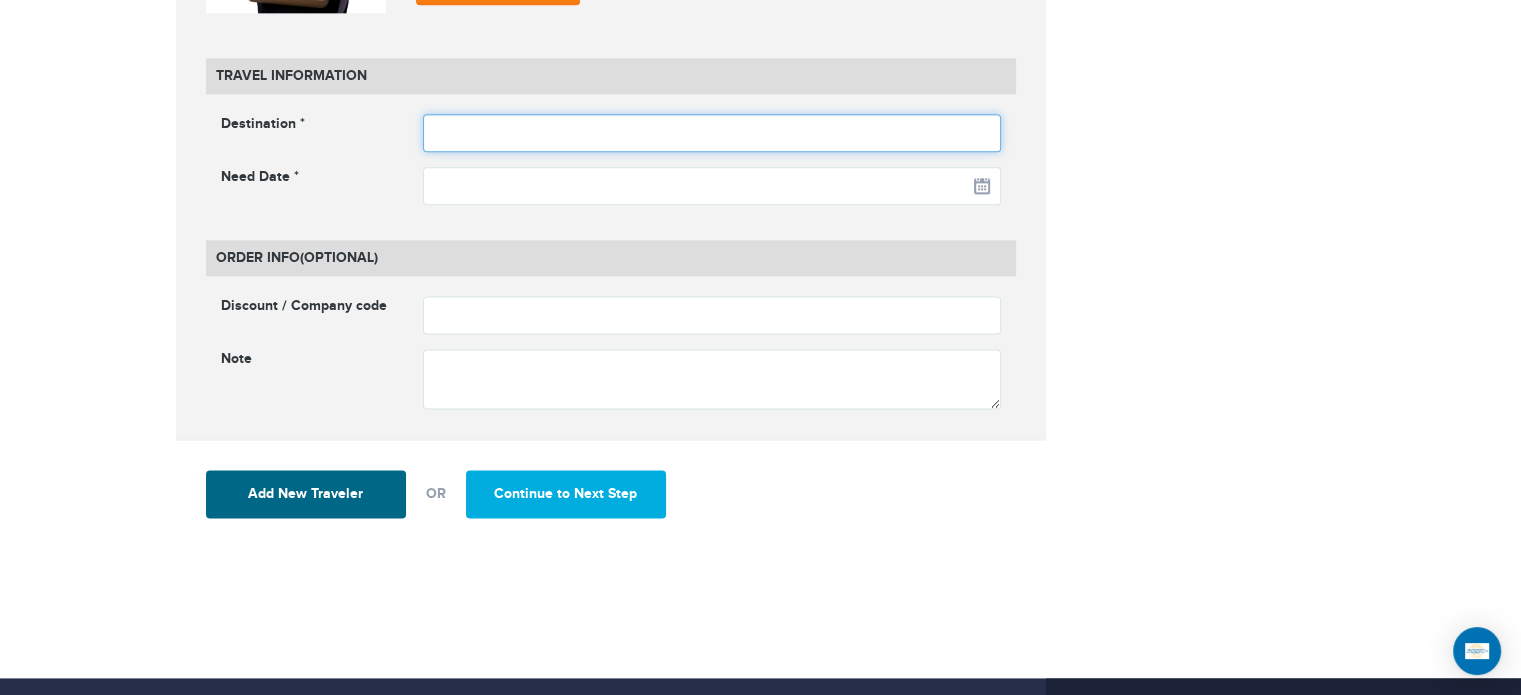 click at bounding box center [712, 133] 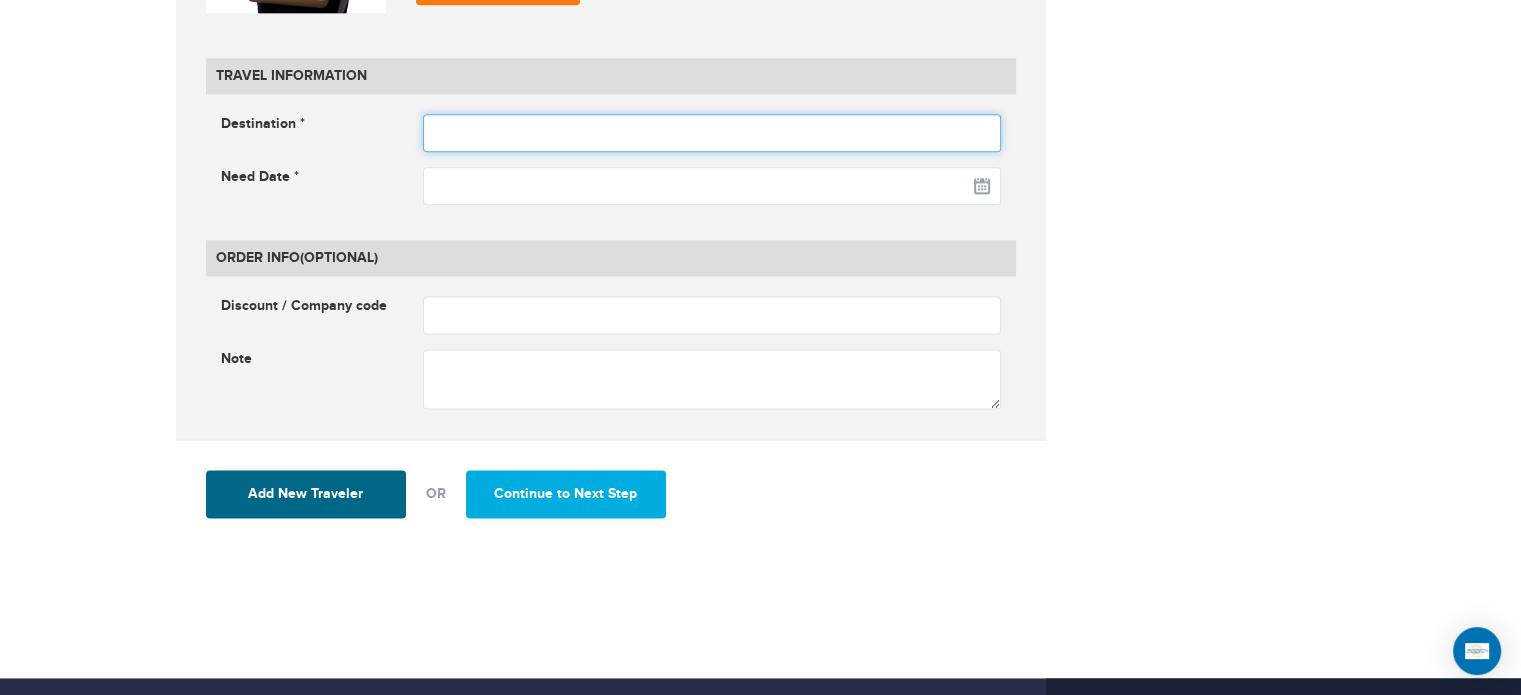type on "********" 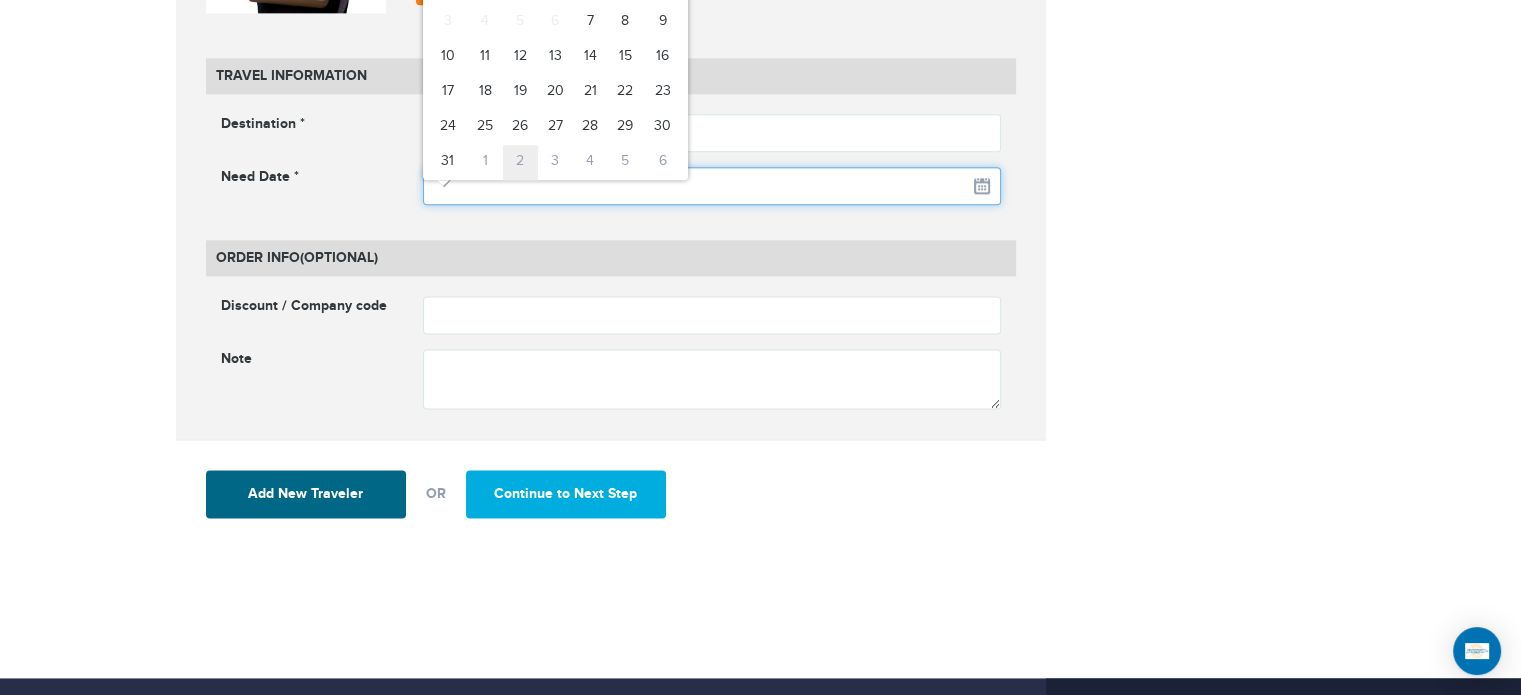 click on "[PHONE]
Passports & Visas.com
Hello, [FIRST]
Passports
Passport Renewal
New Passport
Second Passport
Passport Name Change
Lost Passport
Child Passport
US Passport FAQ About" at bounding box center (760, -2253) 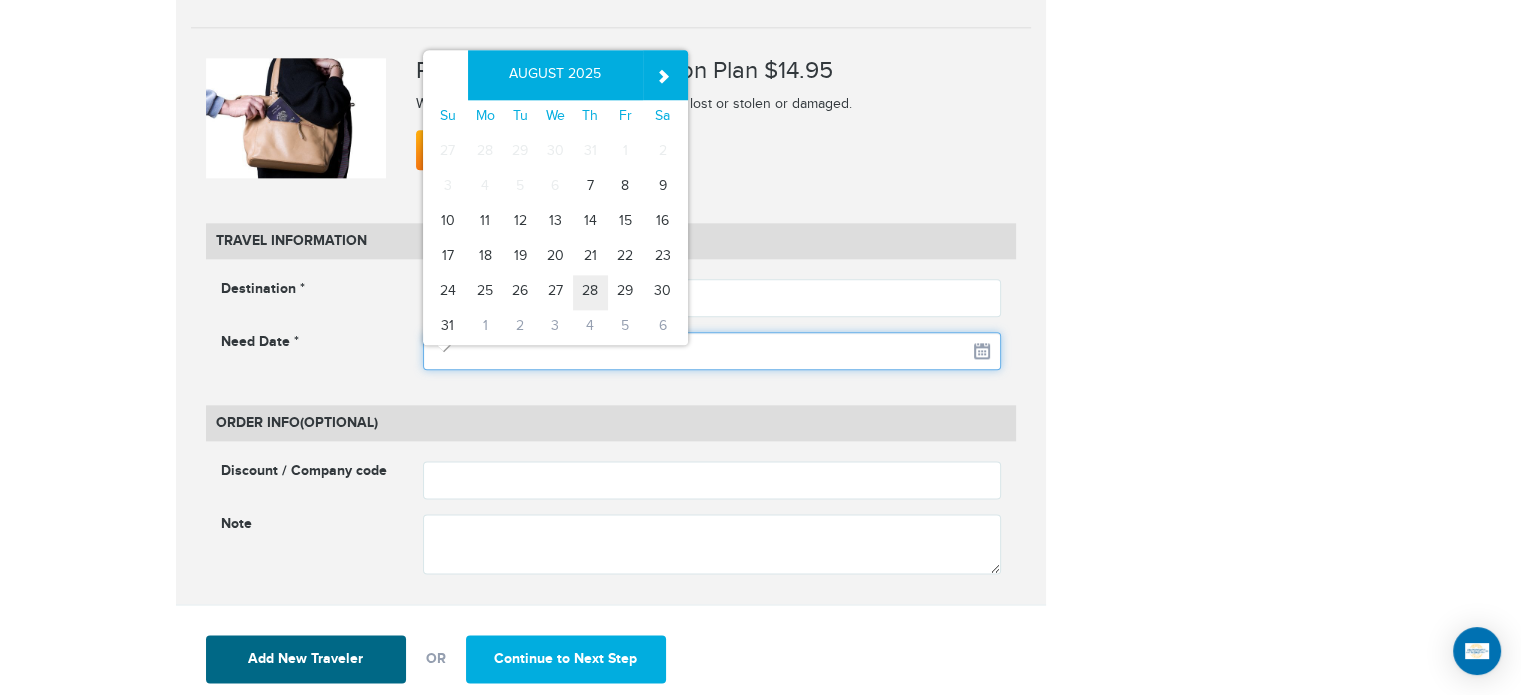 scroll, scrollTop: 2400, scrollLeft: 0, axis: vertical 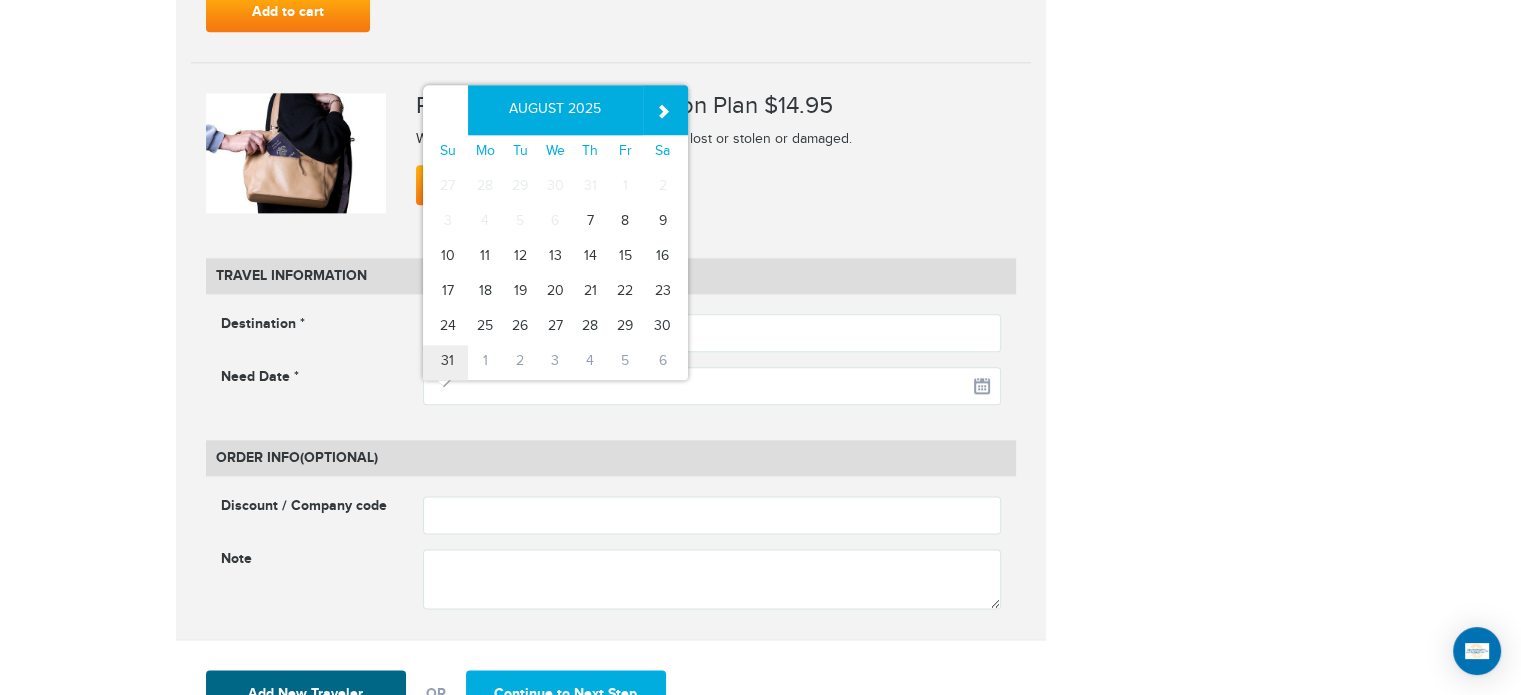 click on "31" at bounding box center (445, 362) 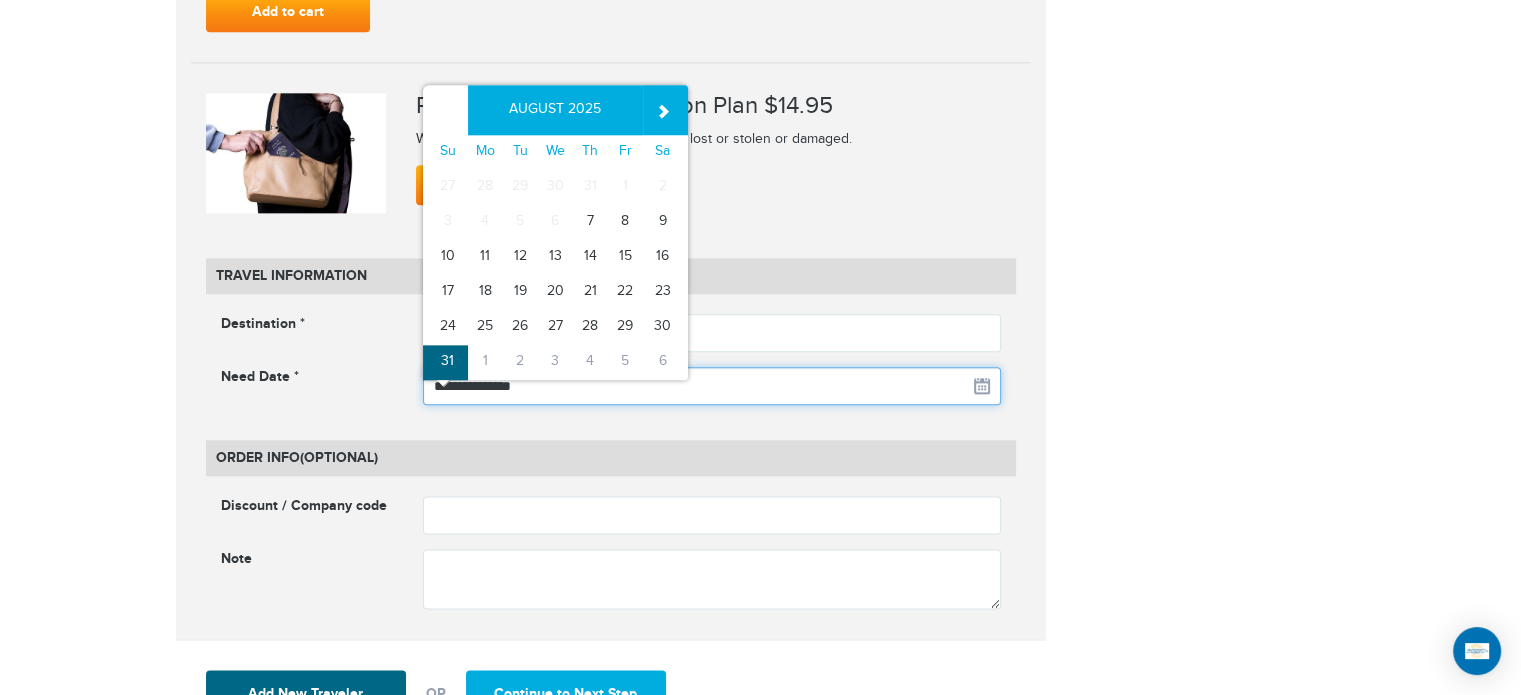 click on "**********" at bounding box center (712, 386) 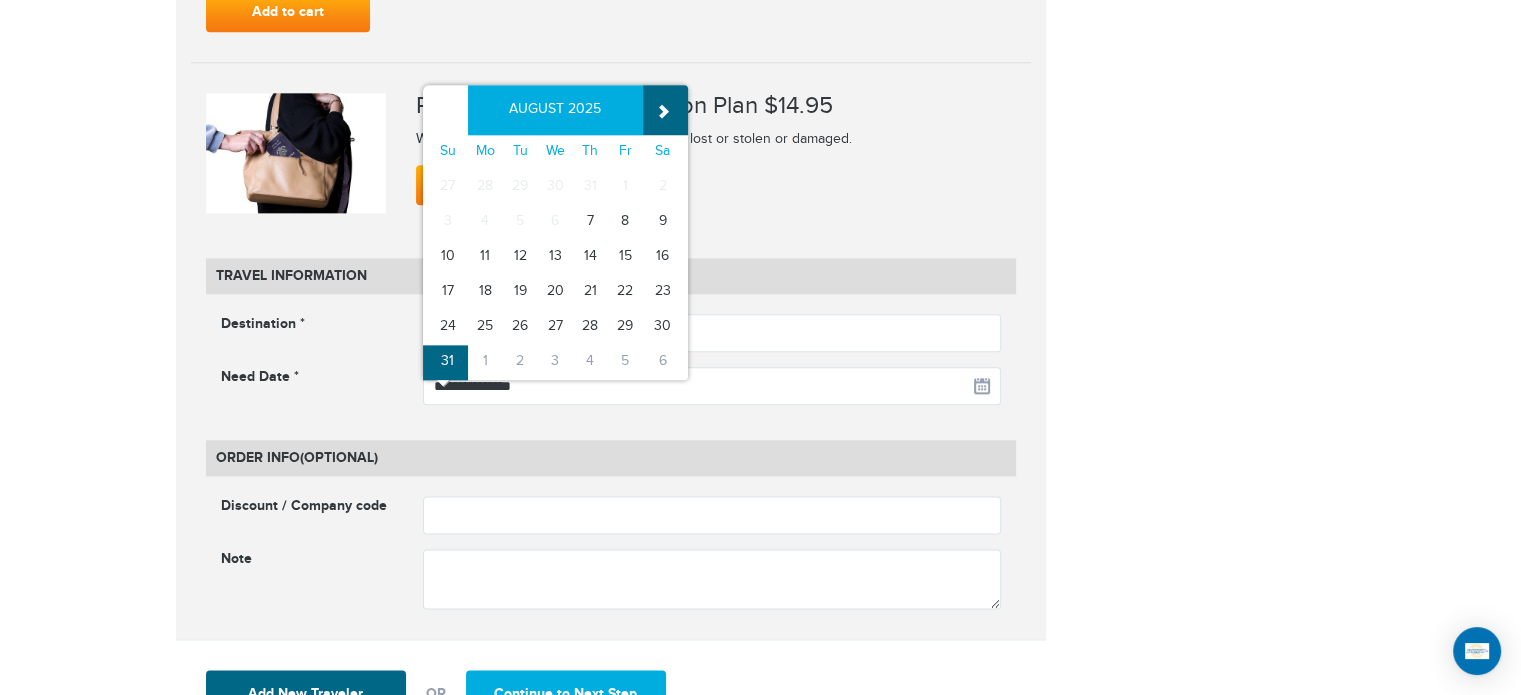 click on "»" at bounding box center [665, 110] 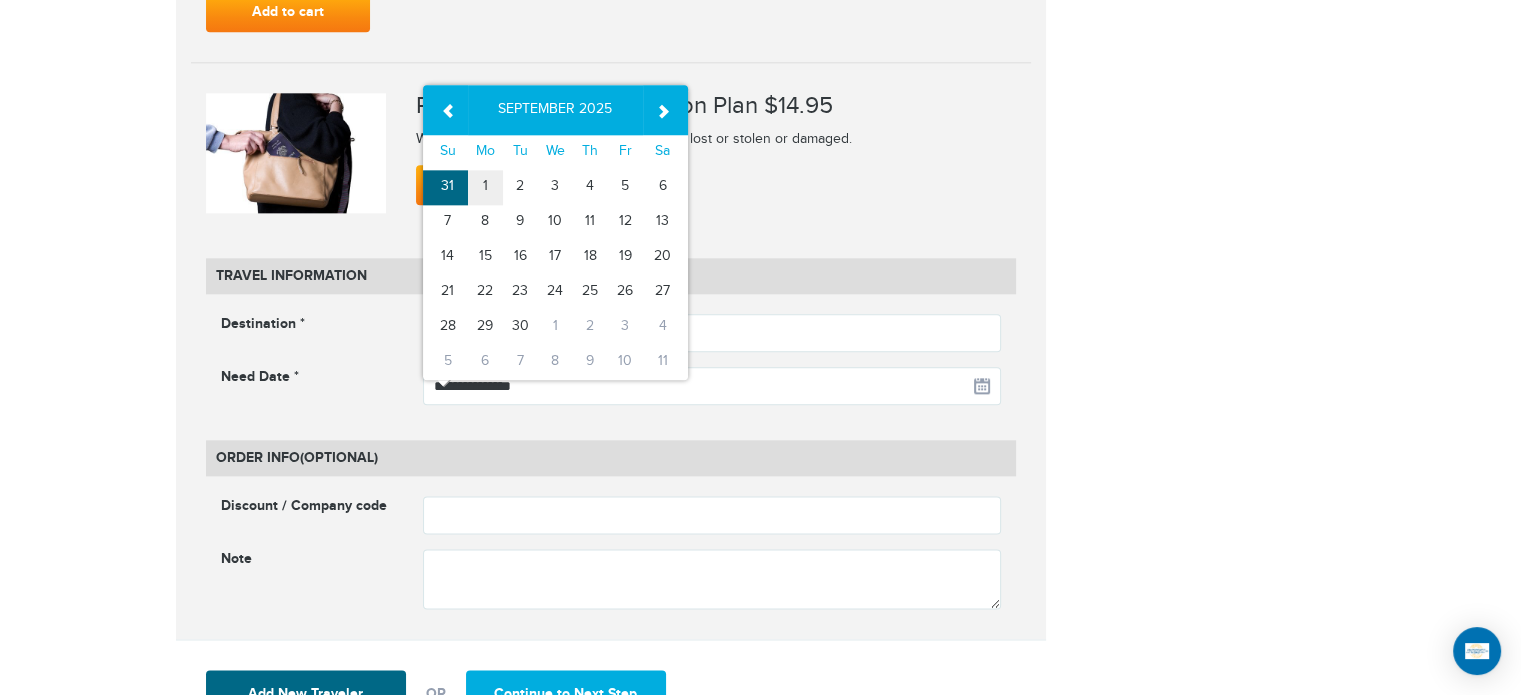 click on "1" at bounding box center [485, 187] 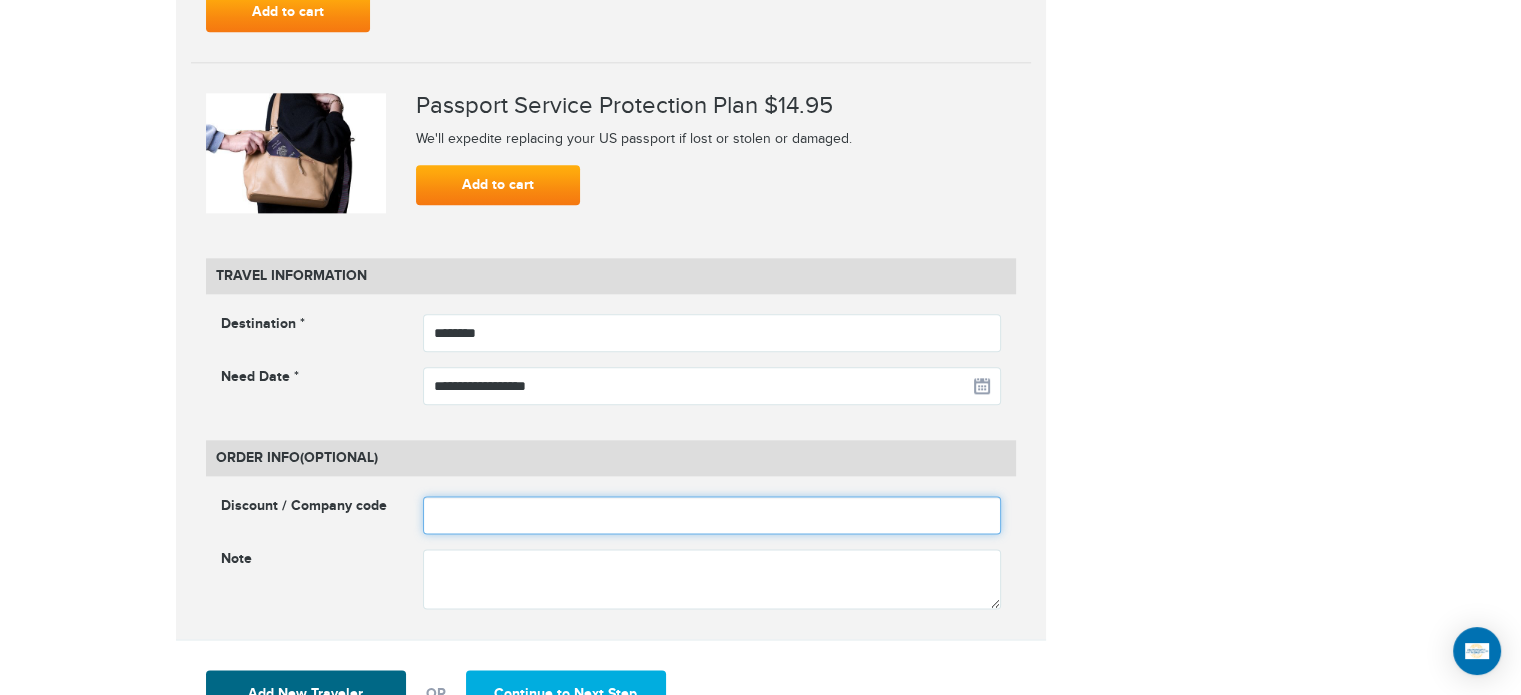 click at bounding box center (712, 515) 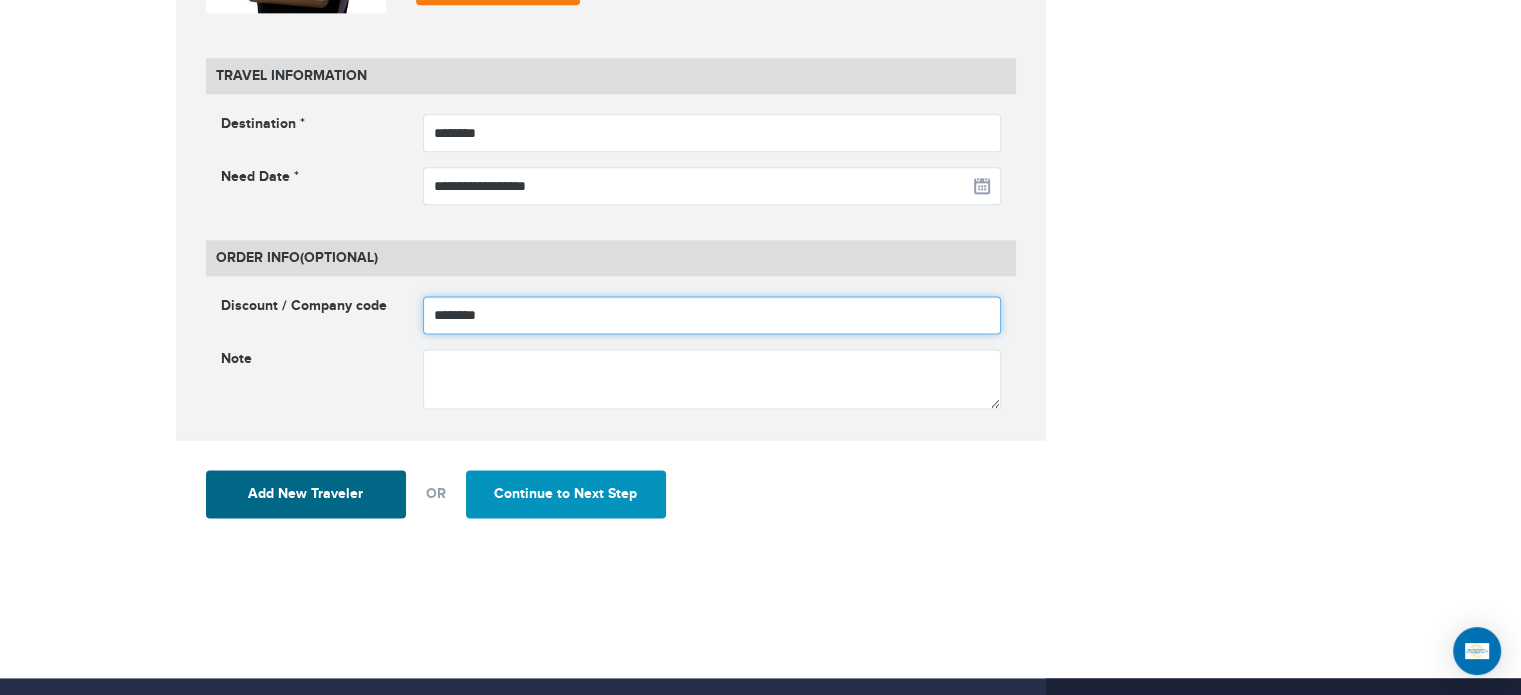 type on "********" 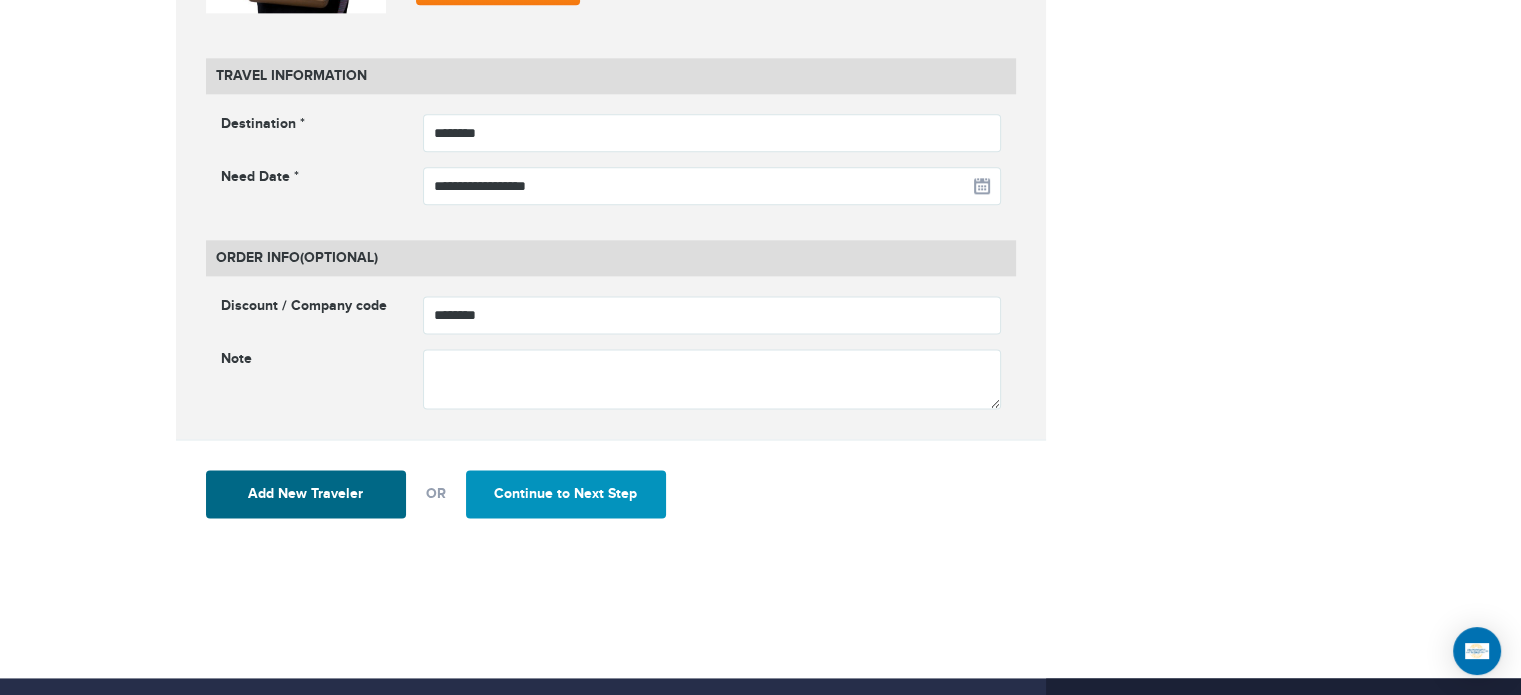 click on "Continue to Next Step" at bounding box center (566, 494) 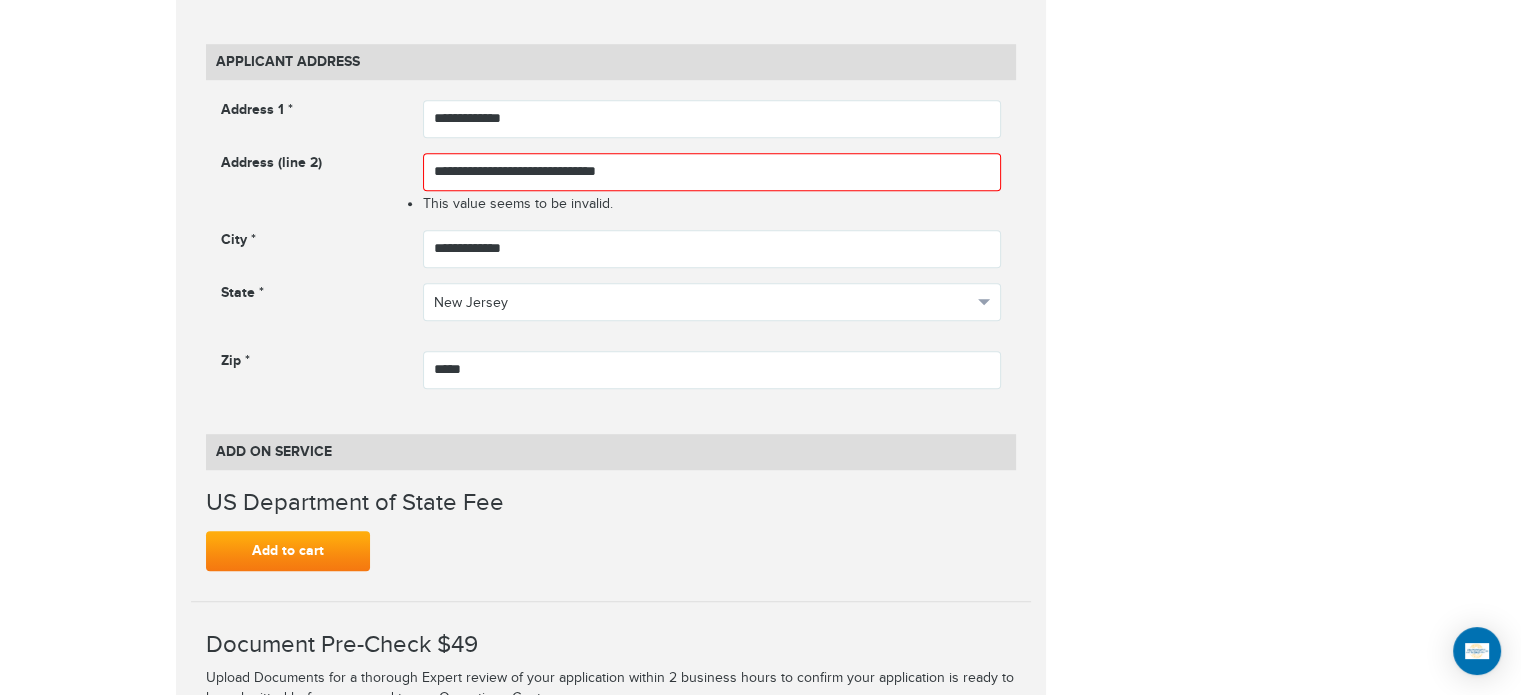 scroll, scrollTop: 1130, scrollLeft: 0, axis: vertical 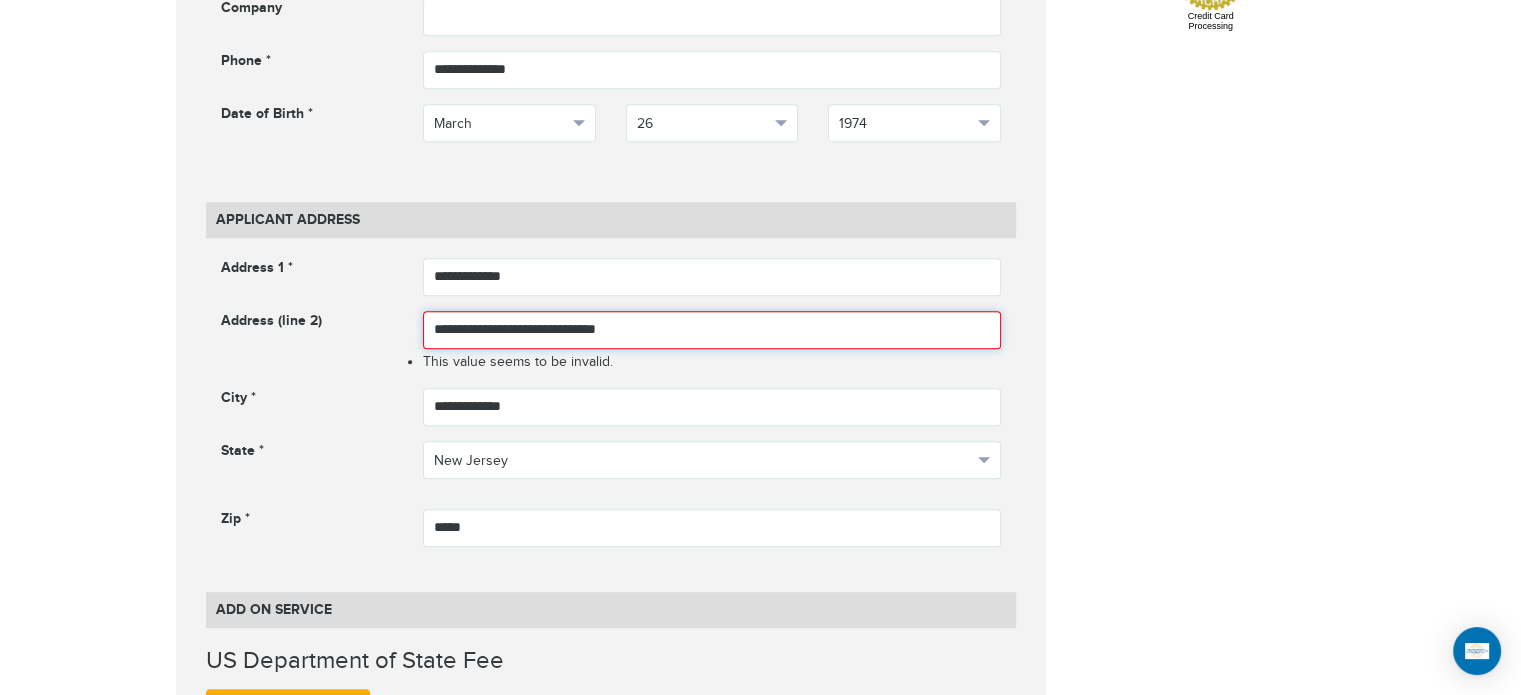 click on "**********" at bounding box center (712, 330) 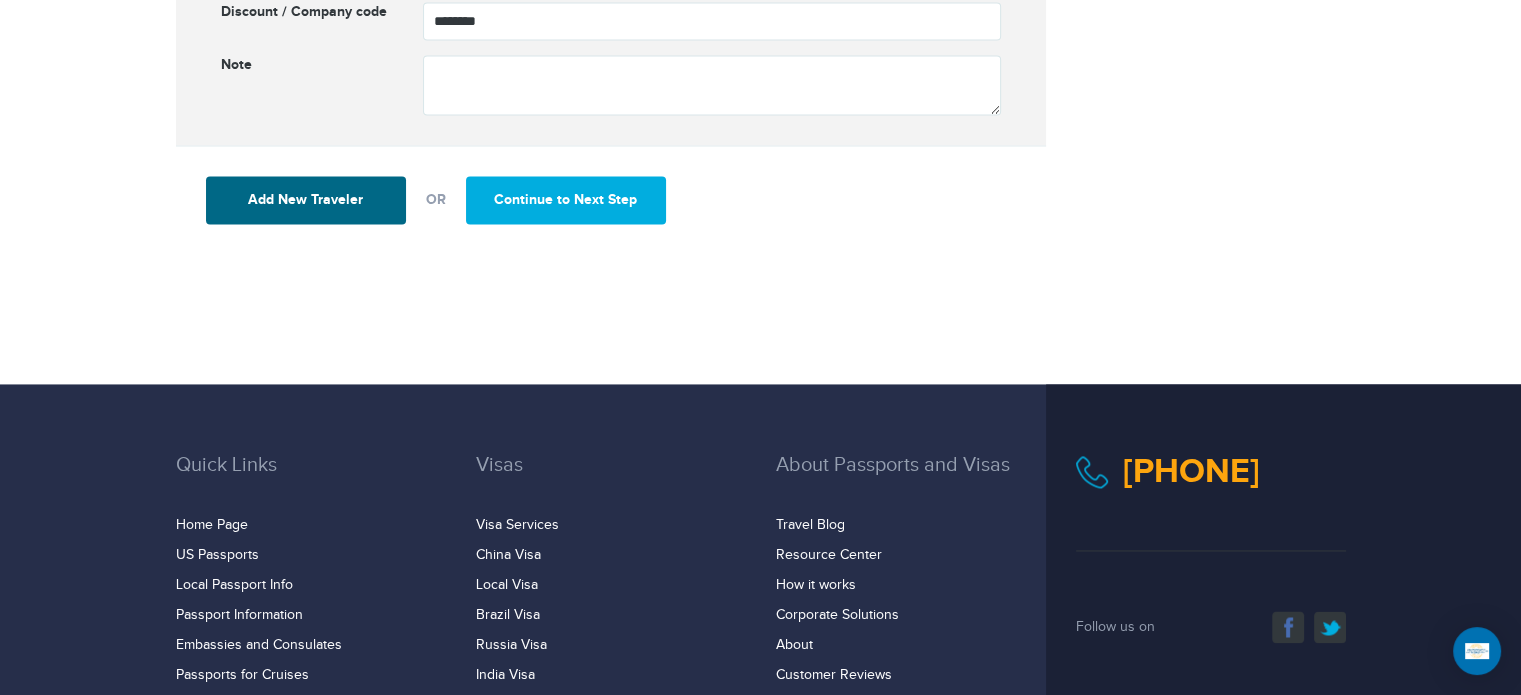 scroll, scrollTop: 3030, scrollLeft: 0, axis: vertical 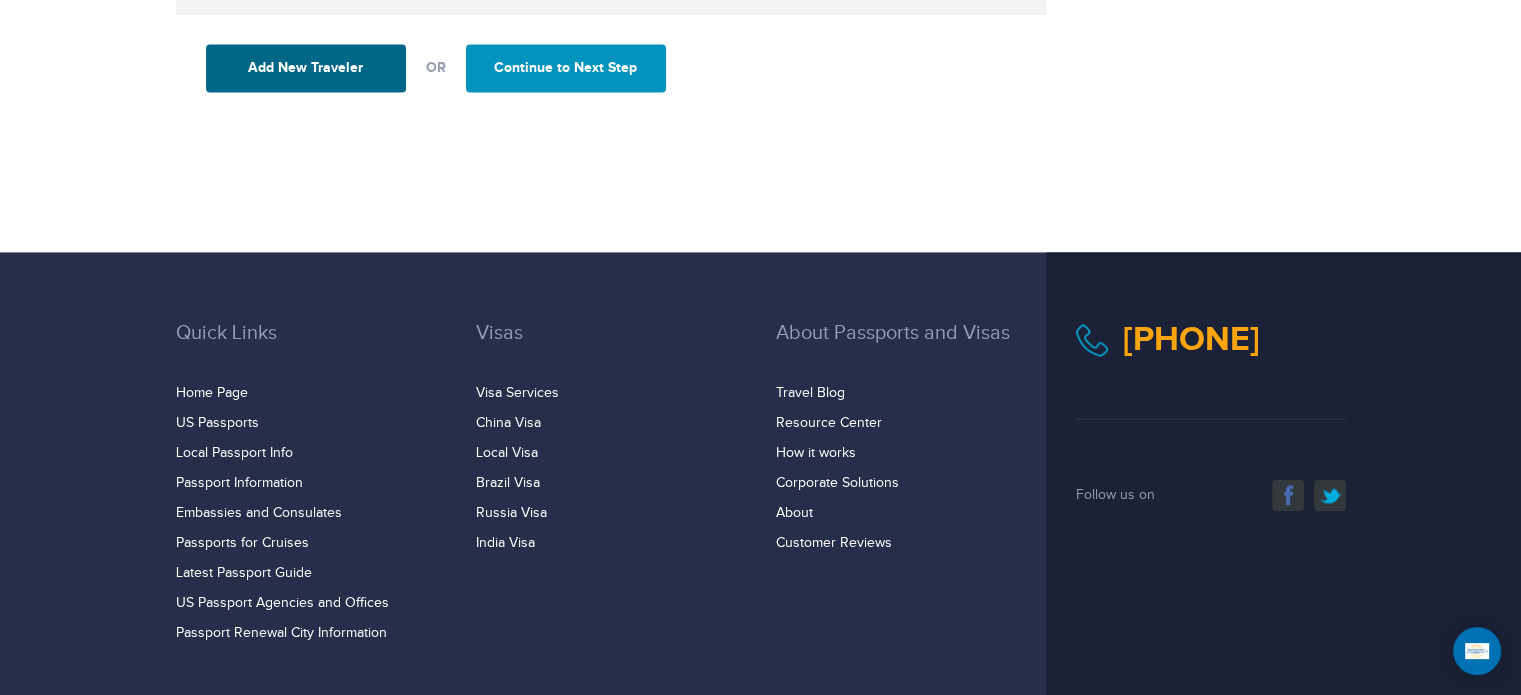 type on "**********" 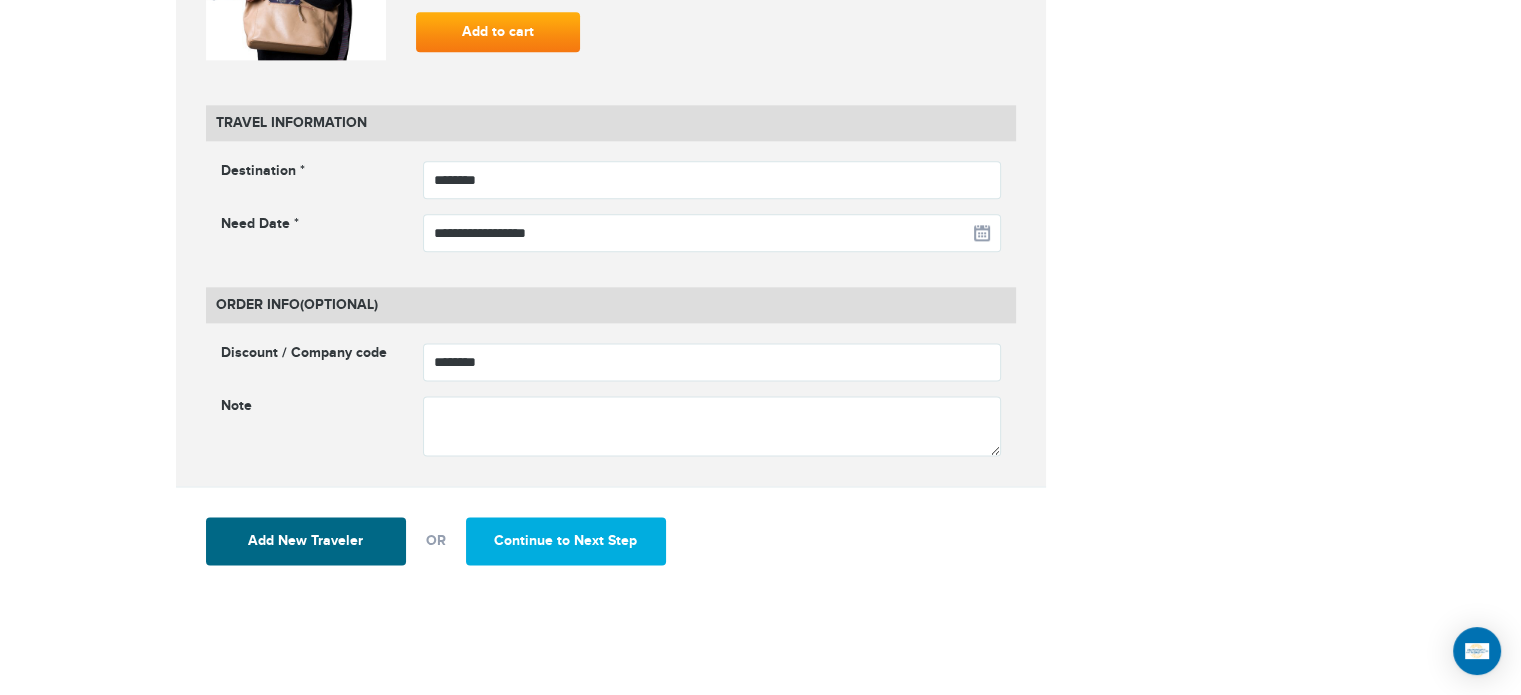 scroll, scrollTop: 2530, scrollLeft: 0, axis: vertical 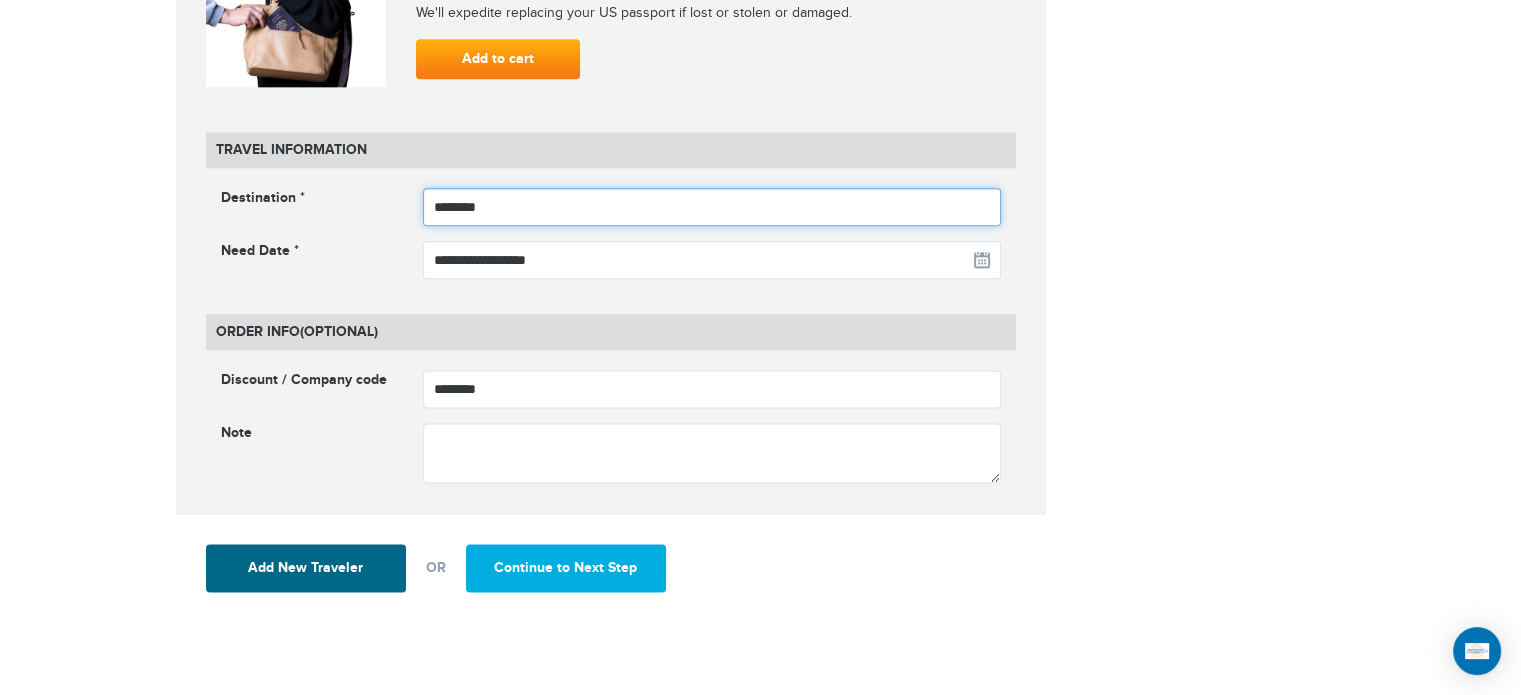 click on "********" at bounding box center (712, 207) 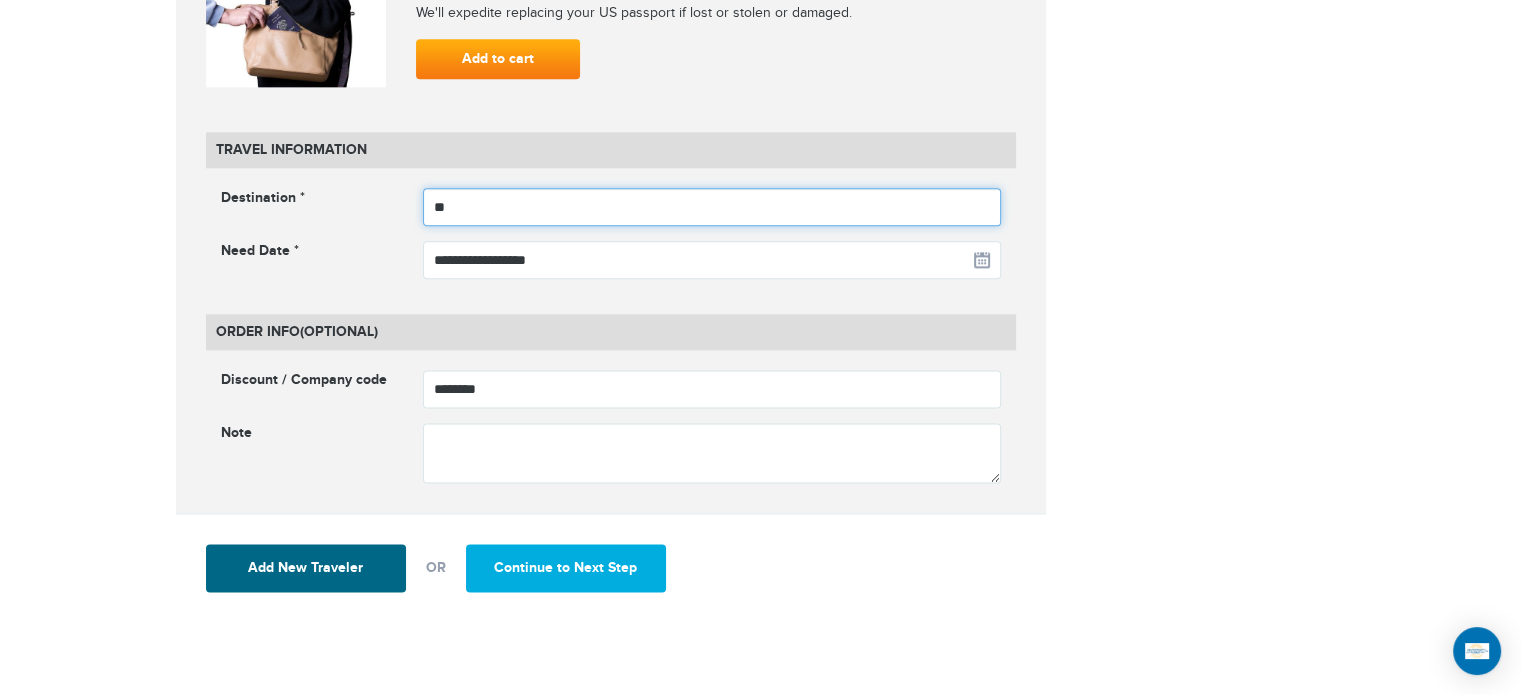 type on "*" 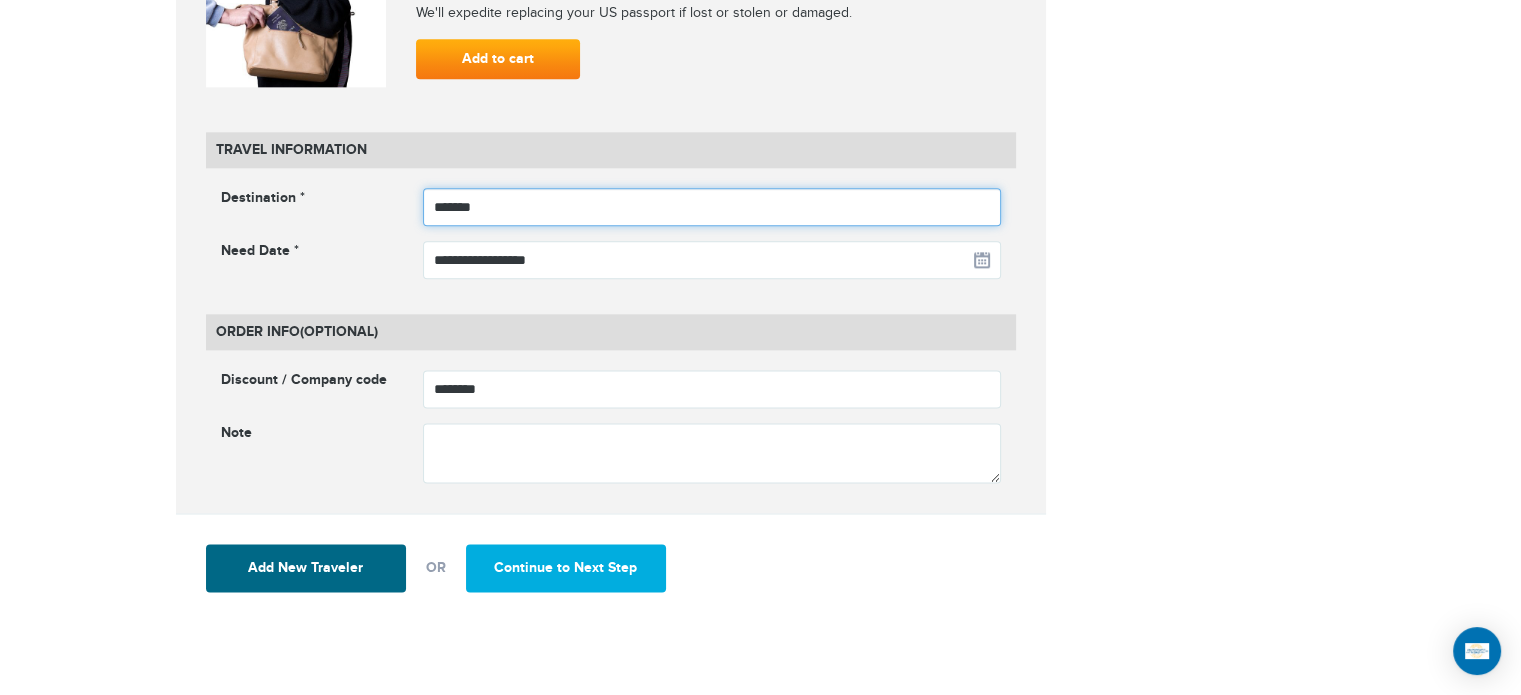 type on "********" 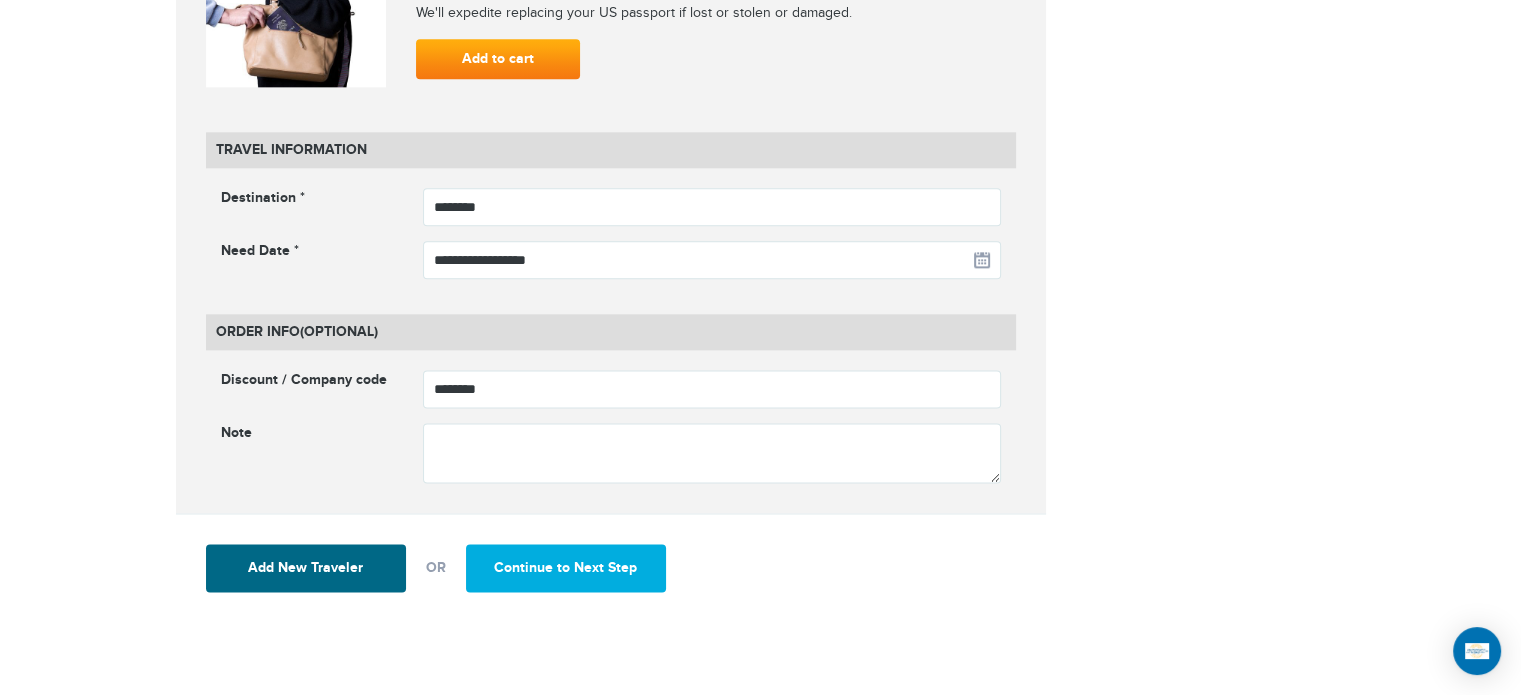 click on "Continue to Next Step" at bounding box center [566, 568] 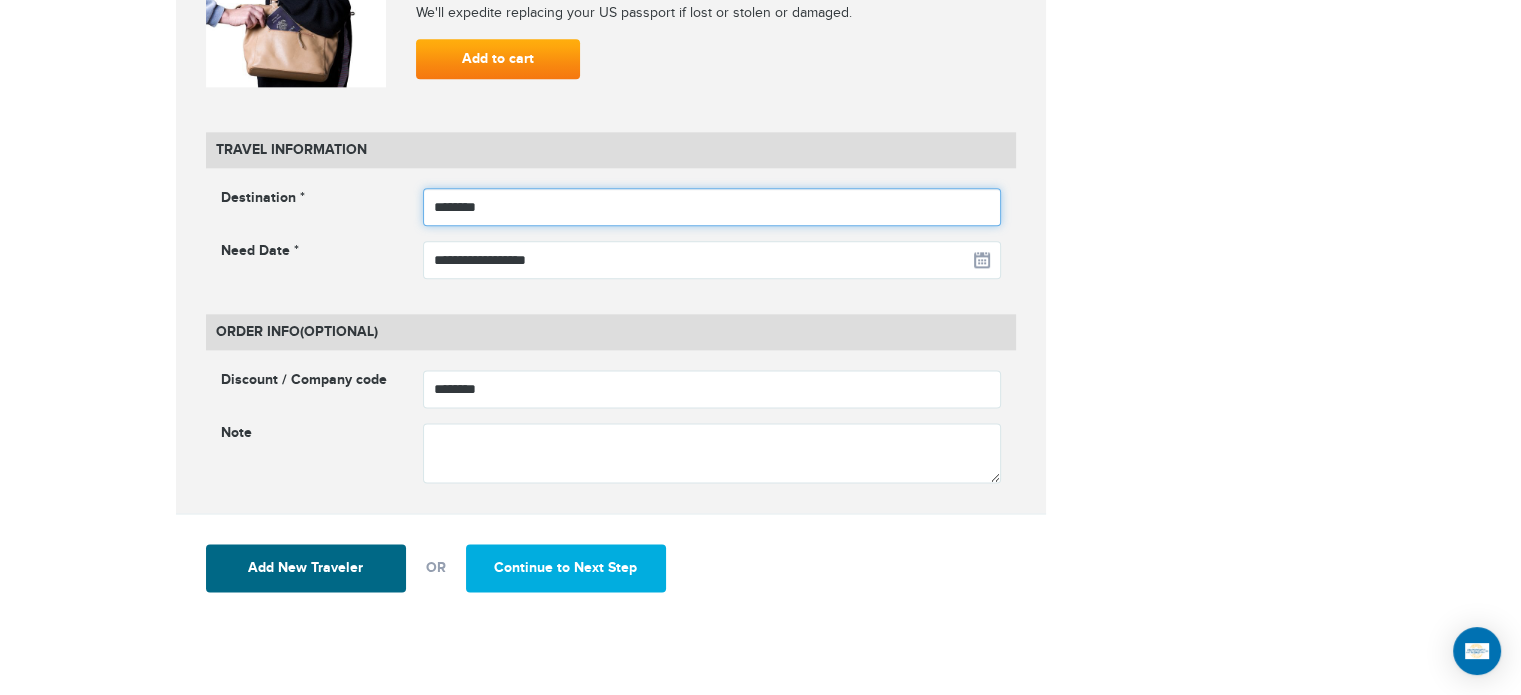 drag, startPoint x: 517, startPoint y: 207, endPoint x: 396, endPoint y: 204, distance: 121.037186 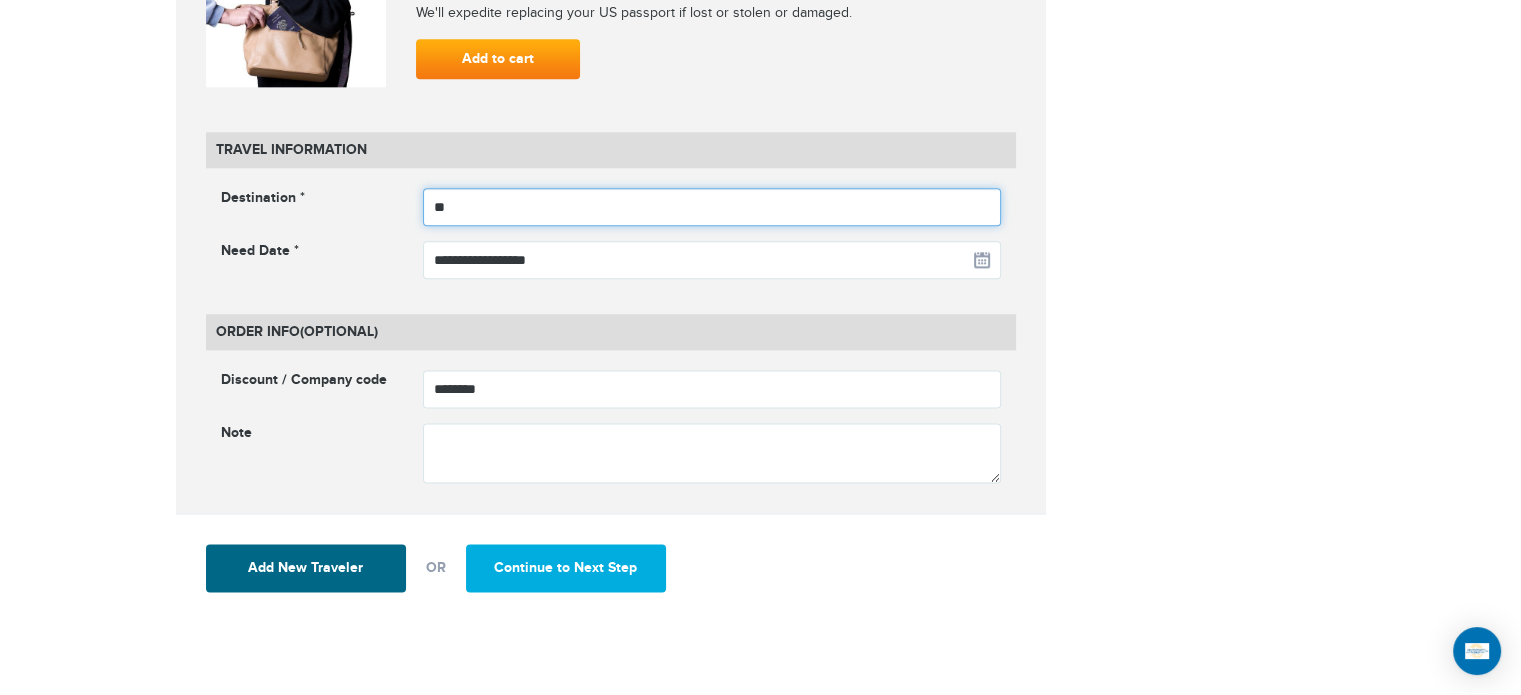 type on "*" 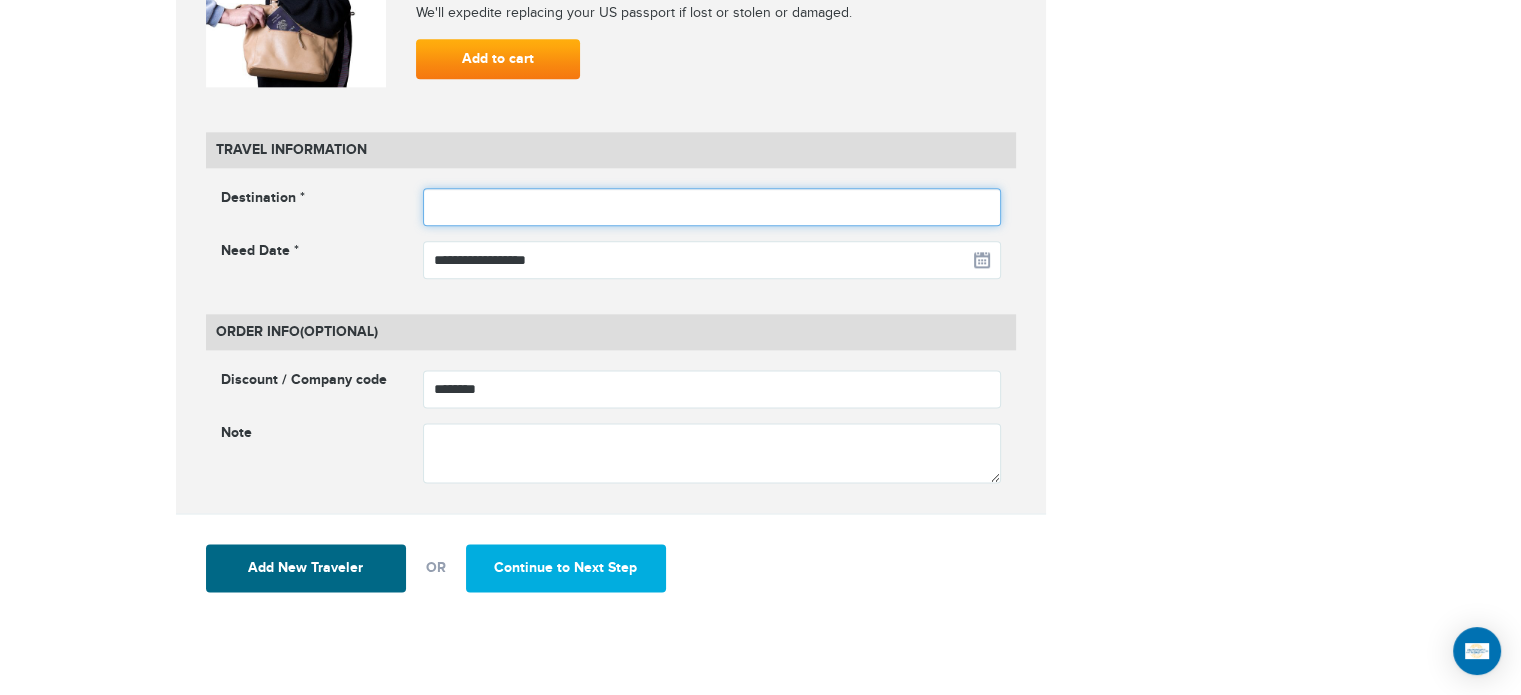 type on "*" 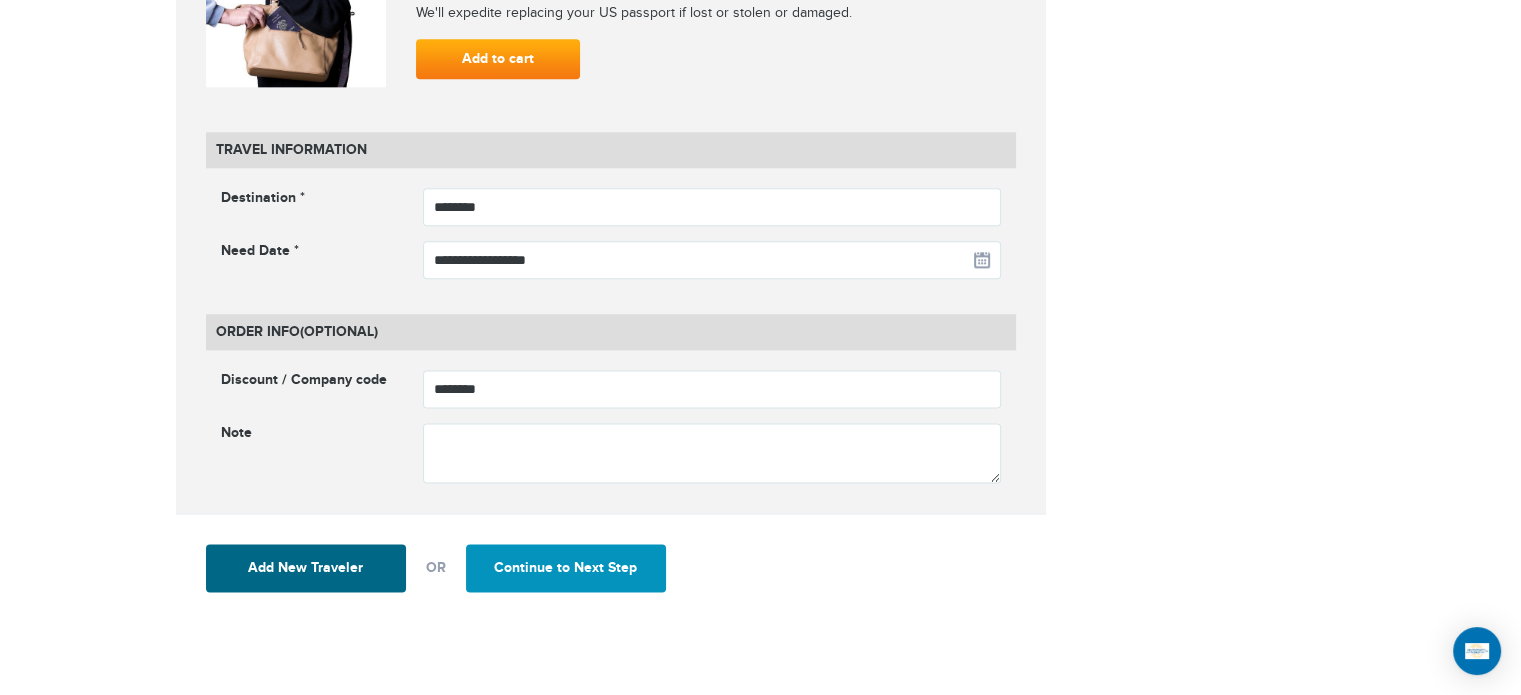 click on "Continue to Next Step" at bounding box center [566, 568] 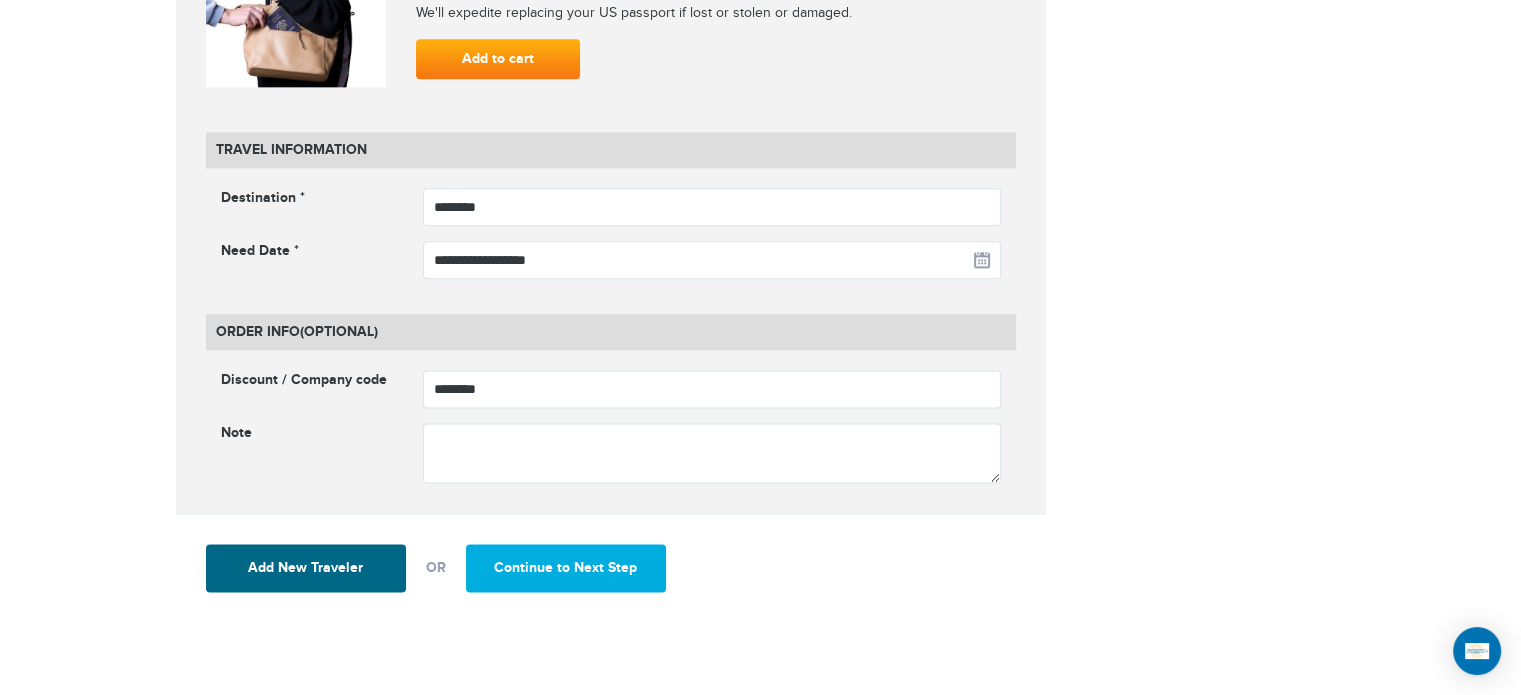 click on "**********" at bounding box center (611, 241) 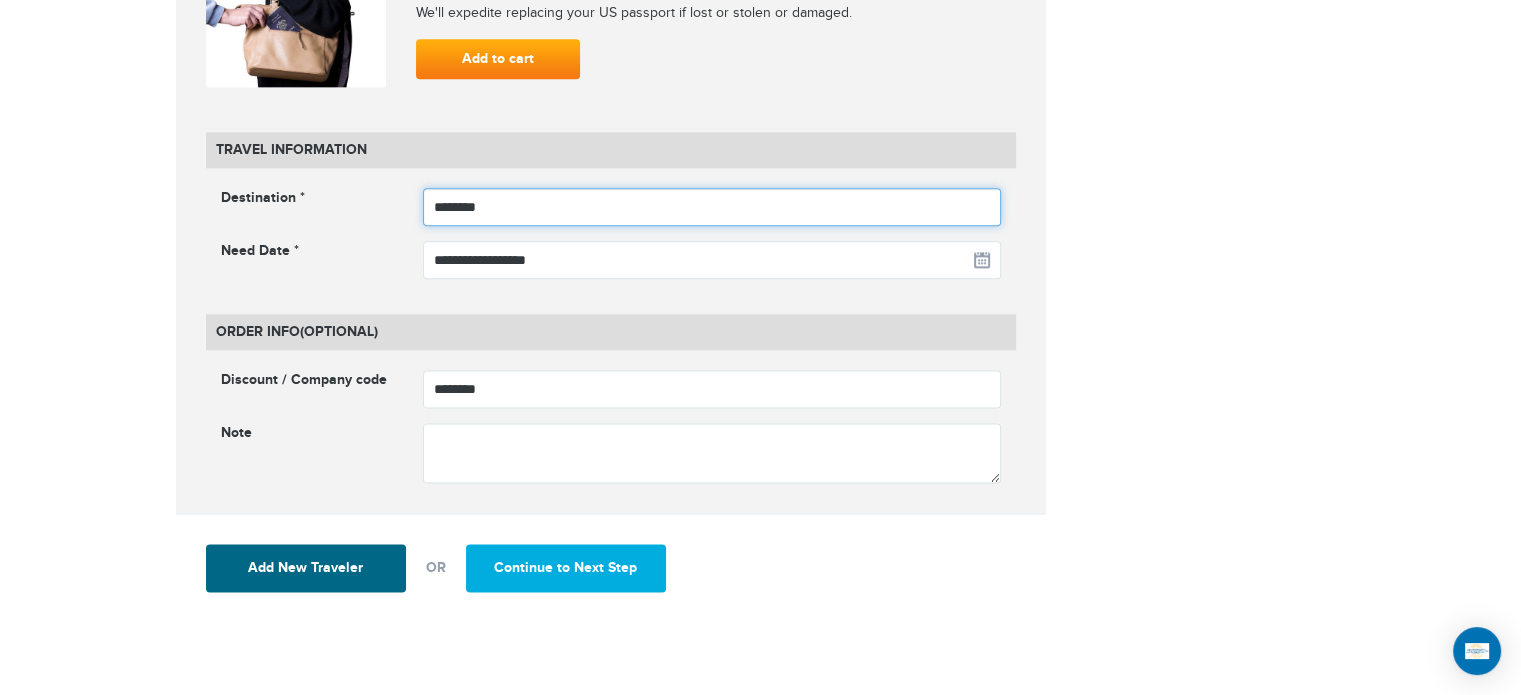 click on "********" at bounding box center [712, 207] 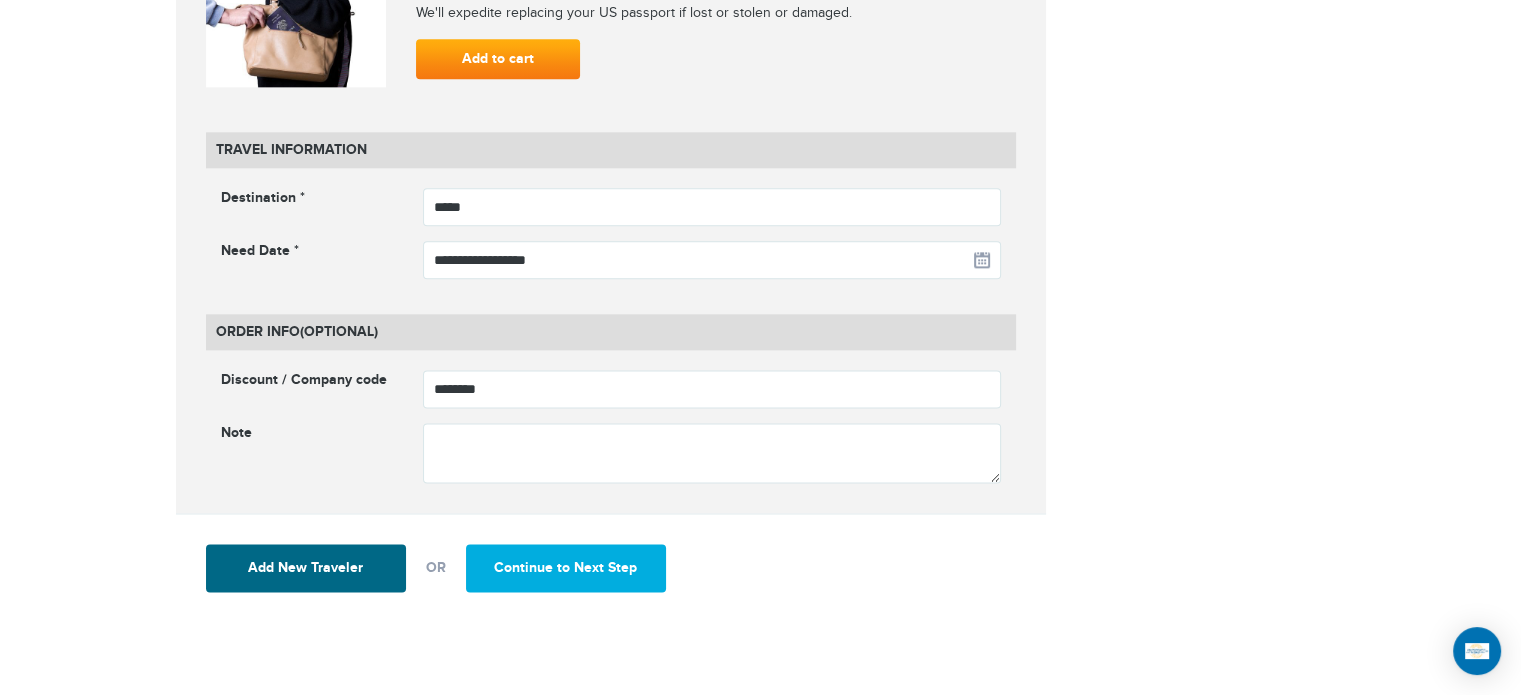 click on "Continue to Next Step" at bounding box center (566, 568) 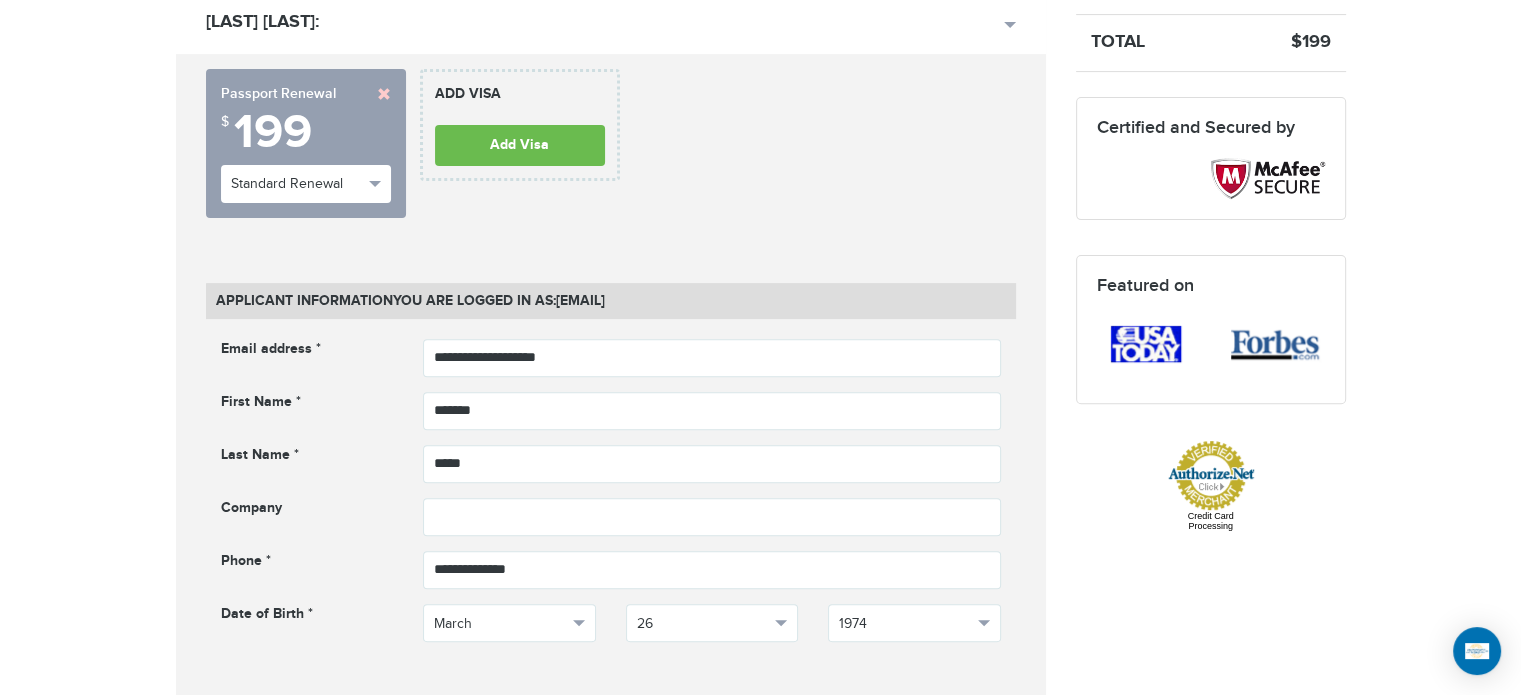 scroll, scrollTop: 530, scrollLeft: 0, axis: vertical 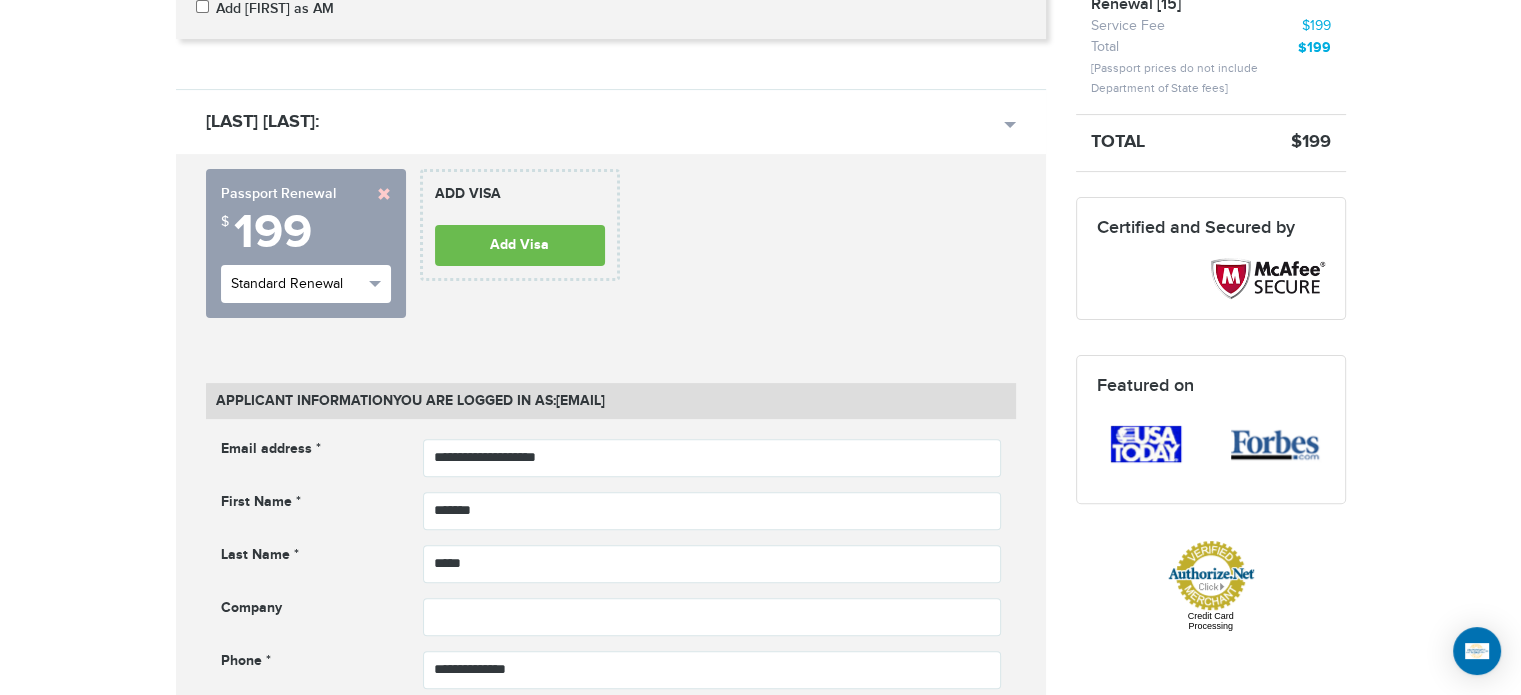 click at bounding box center (375, 284) 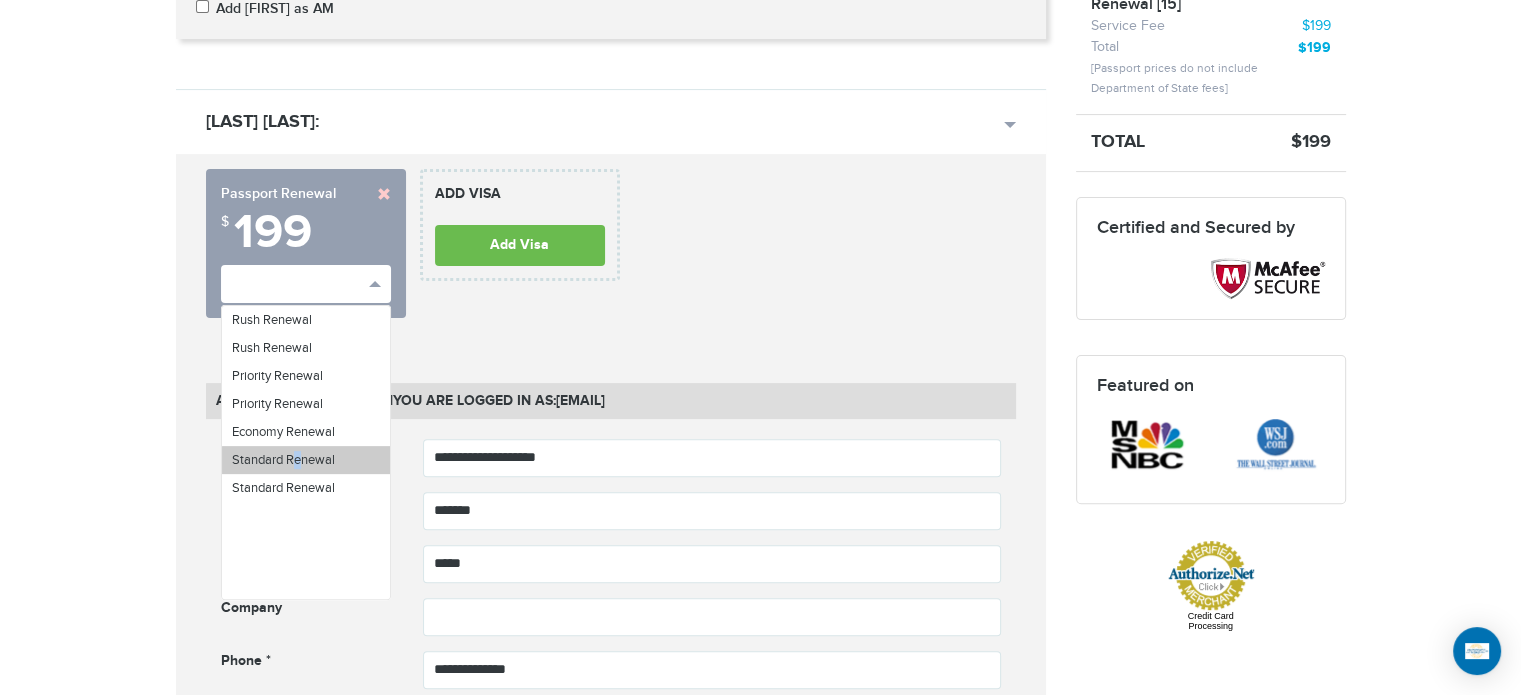 click on "Standard Renewal" at bounding box center (283, 460) 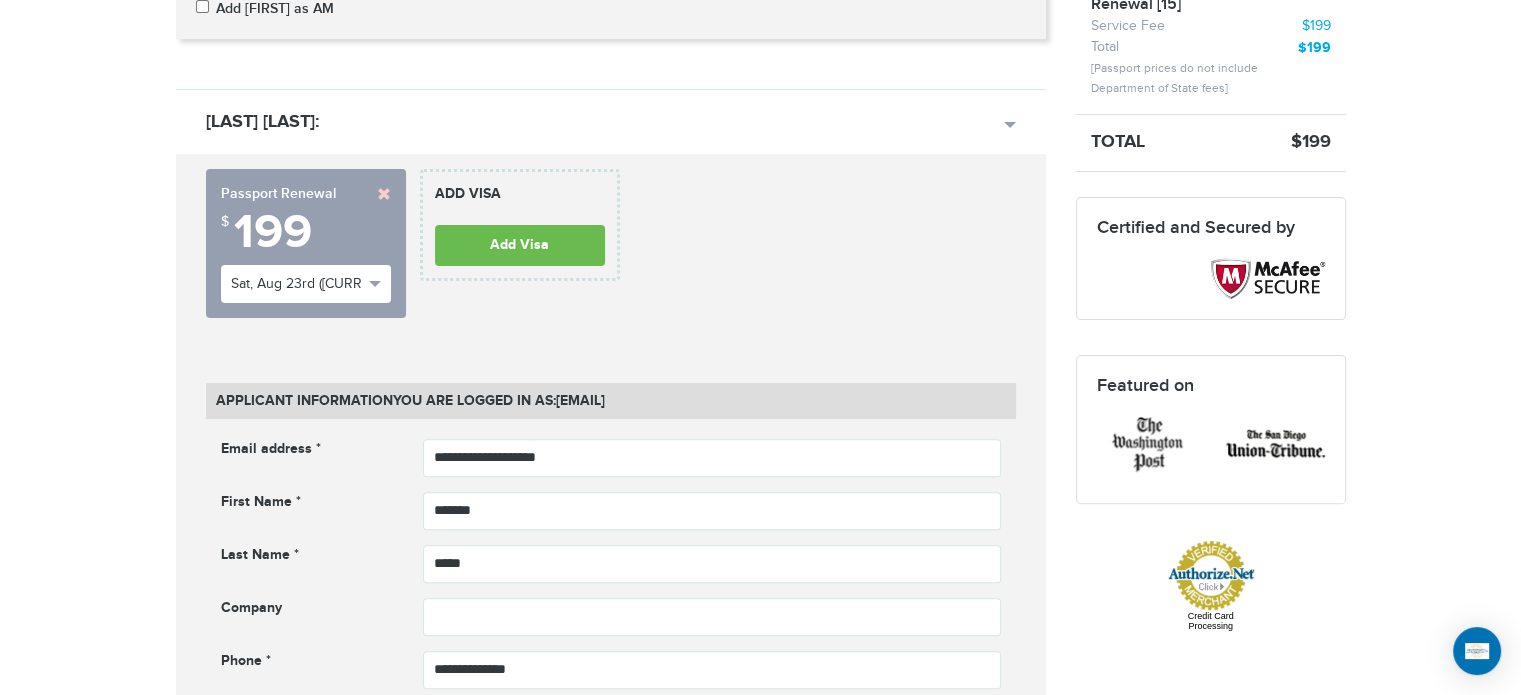 click on "**********" at bounding box center (611, 1430) 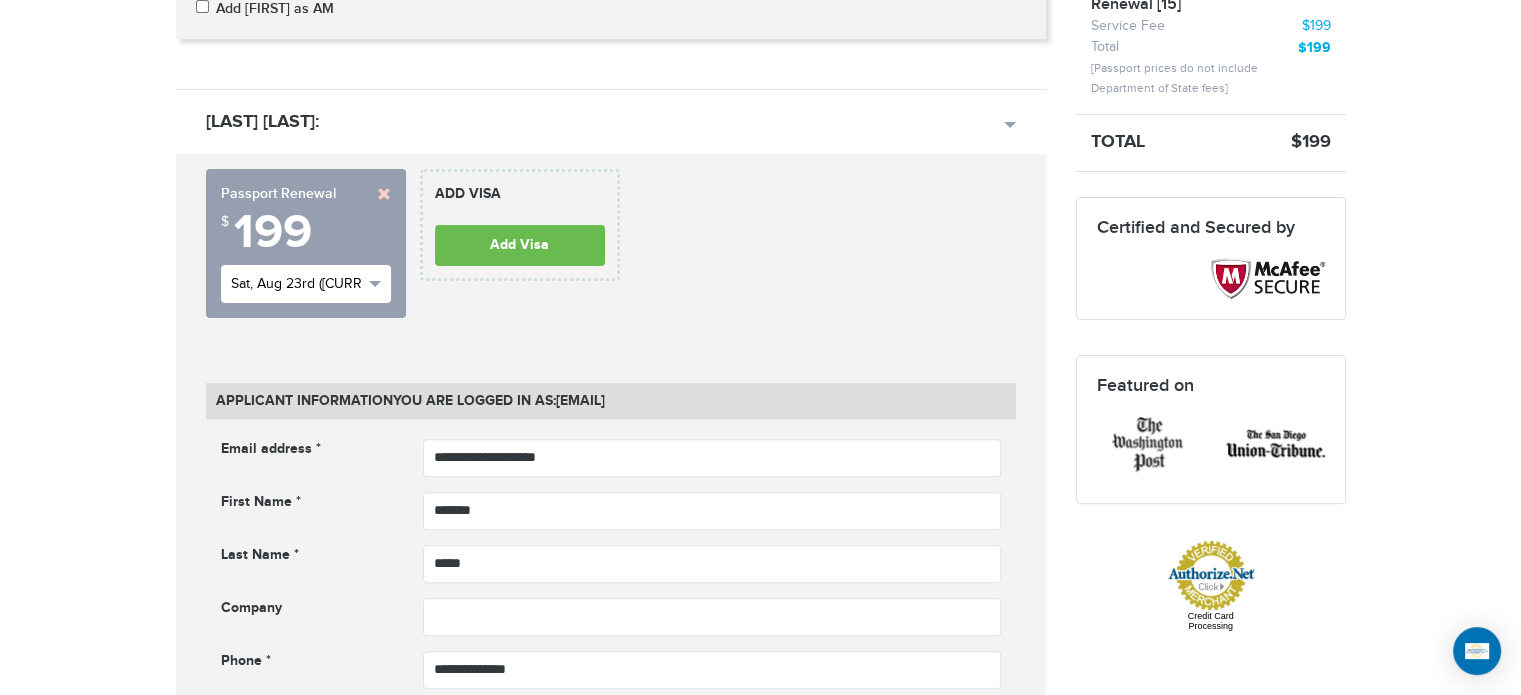 click on "Sat, Aug 23rd ([CURRENCY])" at bounding box center [306, 284] 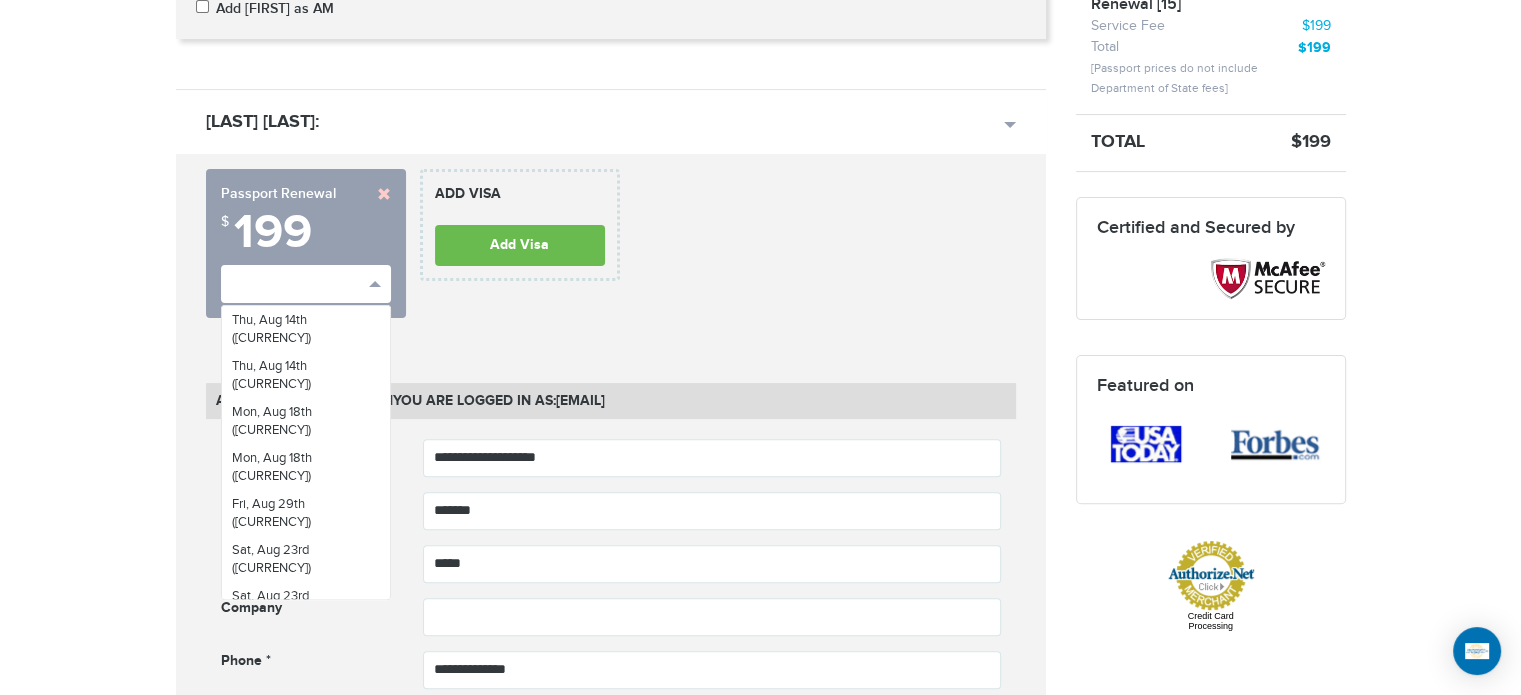 click on "**********" at bounding box center (611, 251) 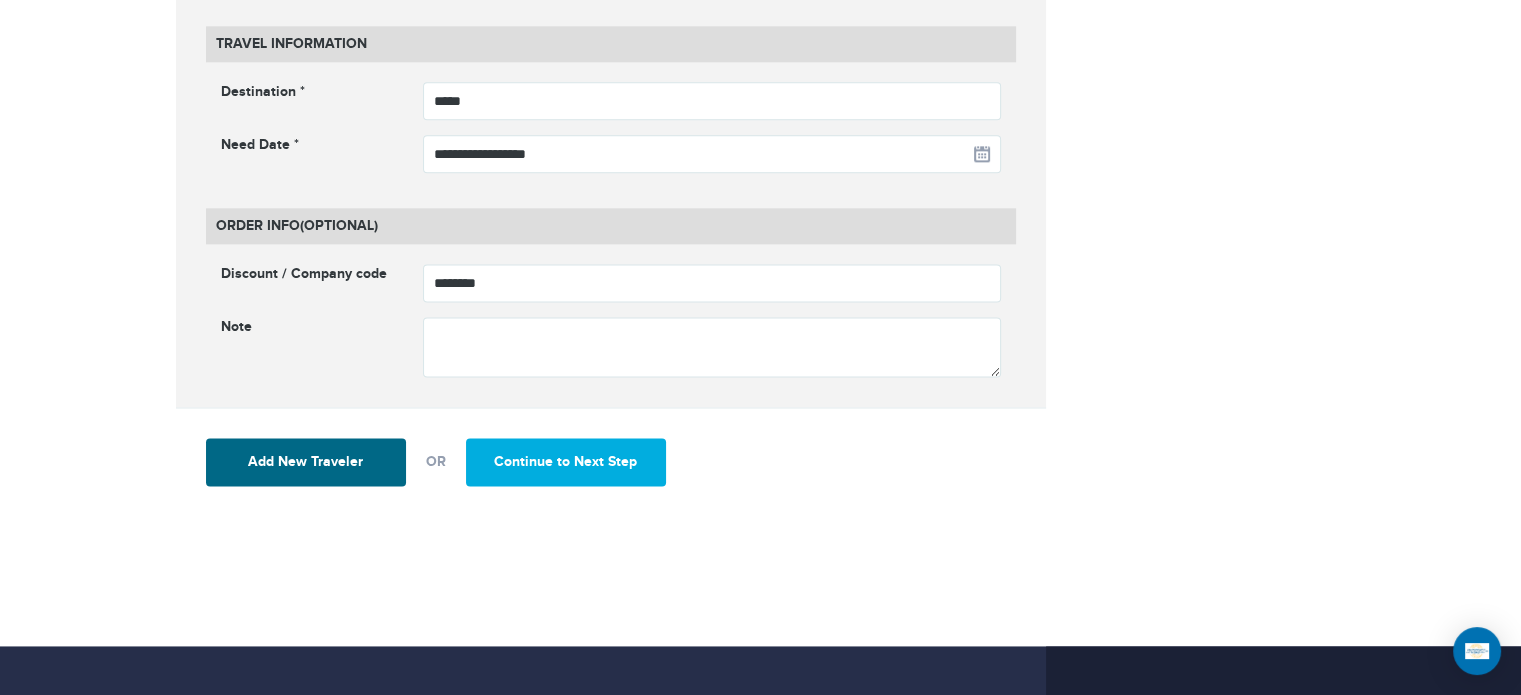 scroll, scrollTop: 2530, scrollLeft: 0, axis: vertical 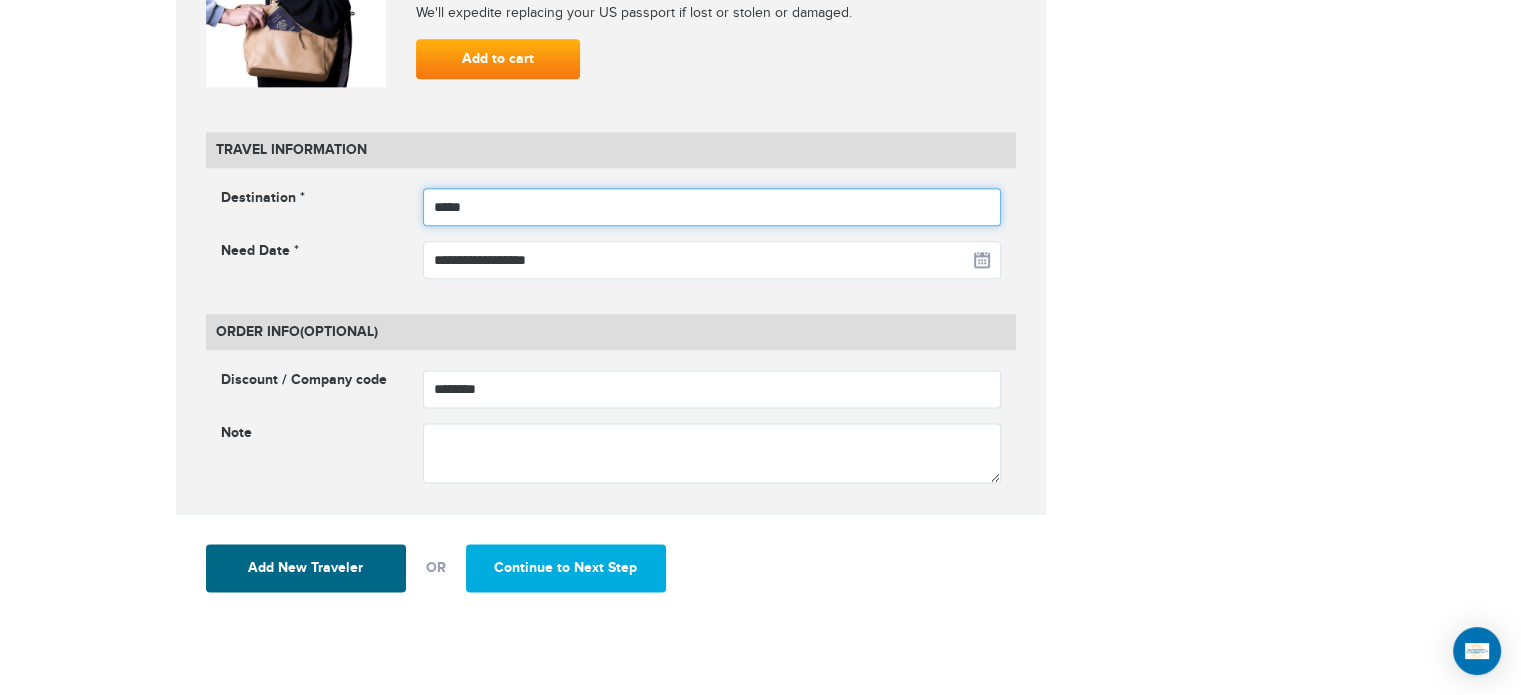 drag, startPoint x: 494, startPoint y: 206, endPoint x: 409, endPoint y: 203, distance: 85.052925 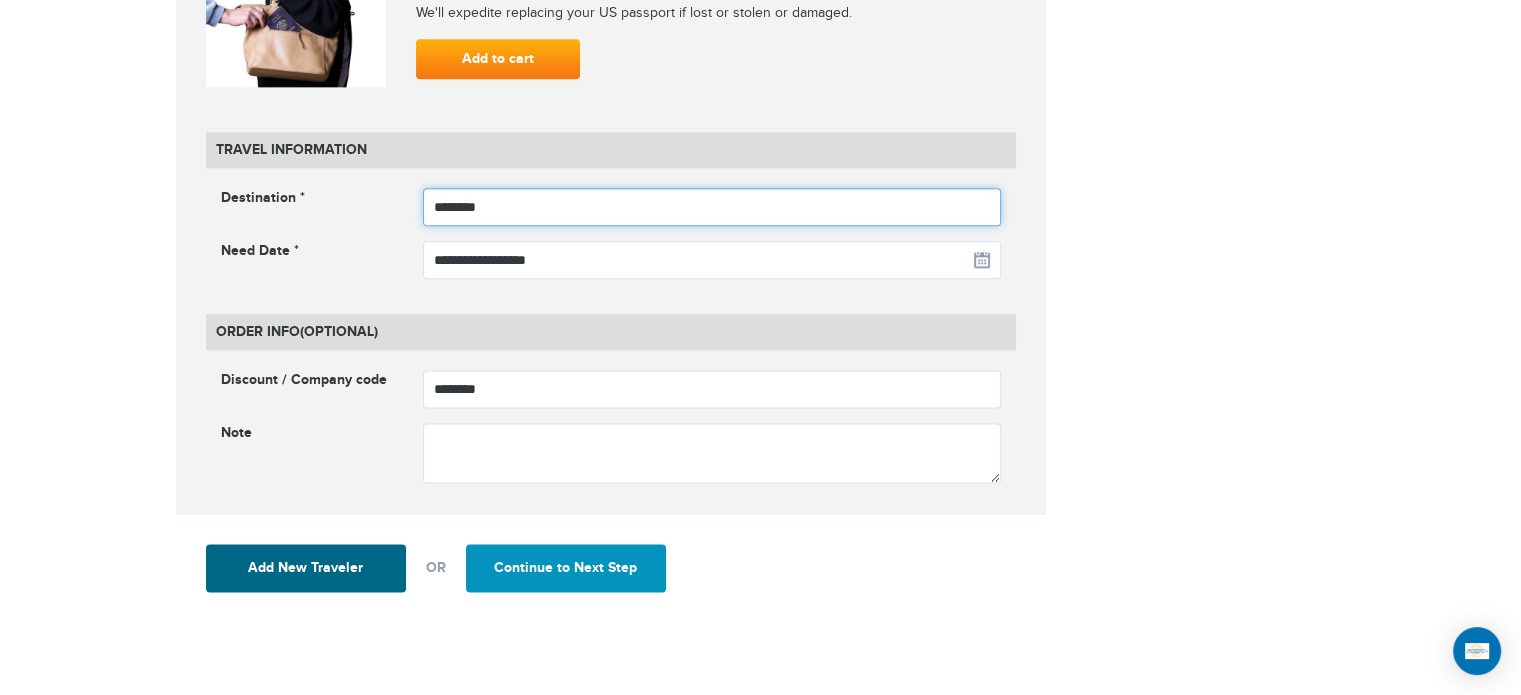 type on "********" 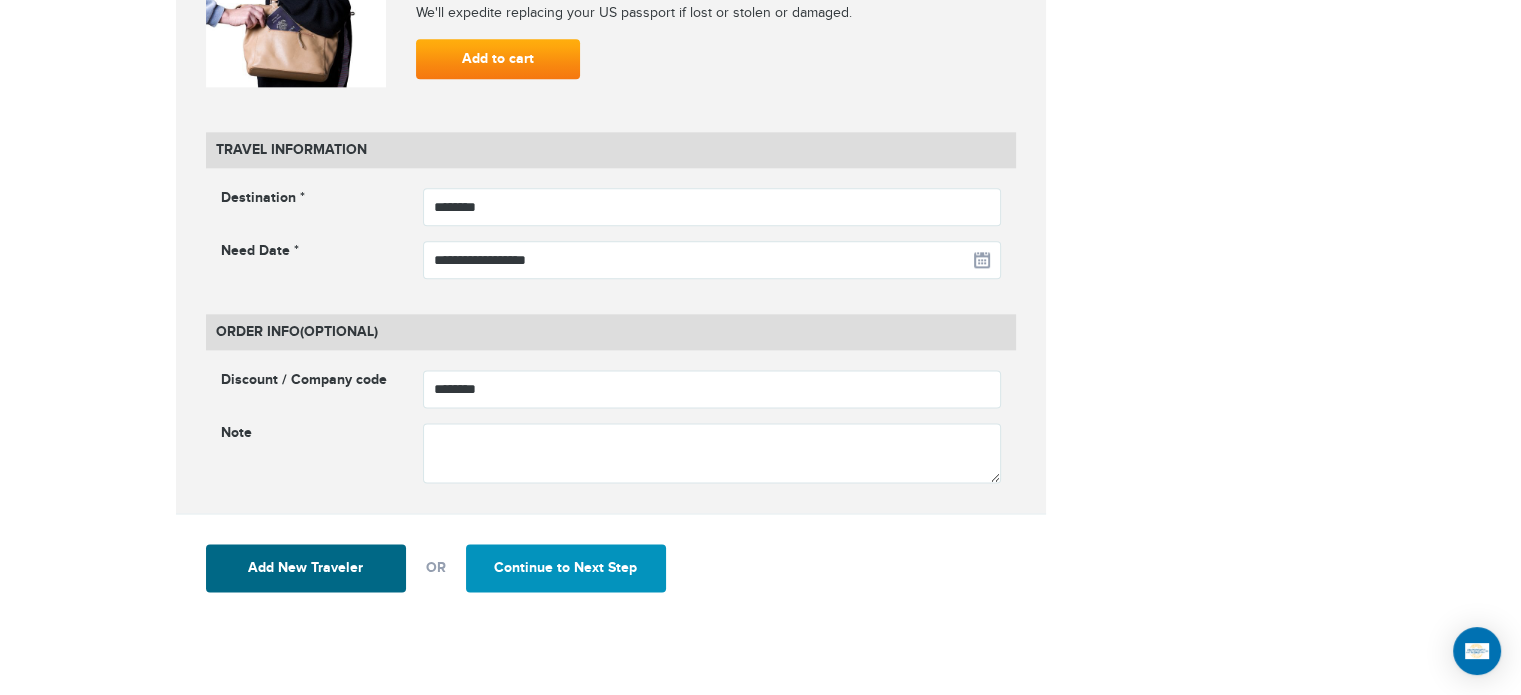 click on "Continue to Next Step" at bounding box center (566, 568) 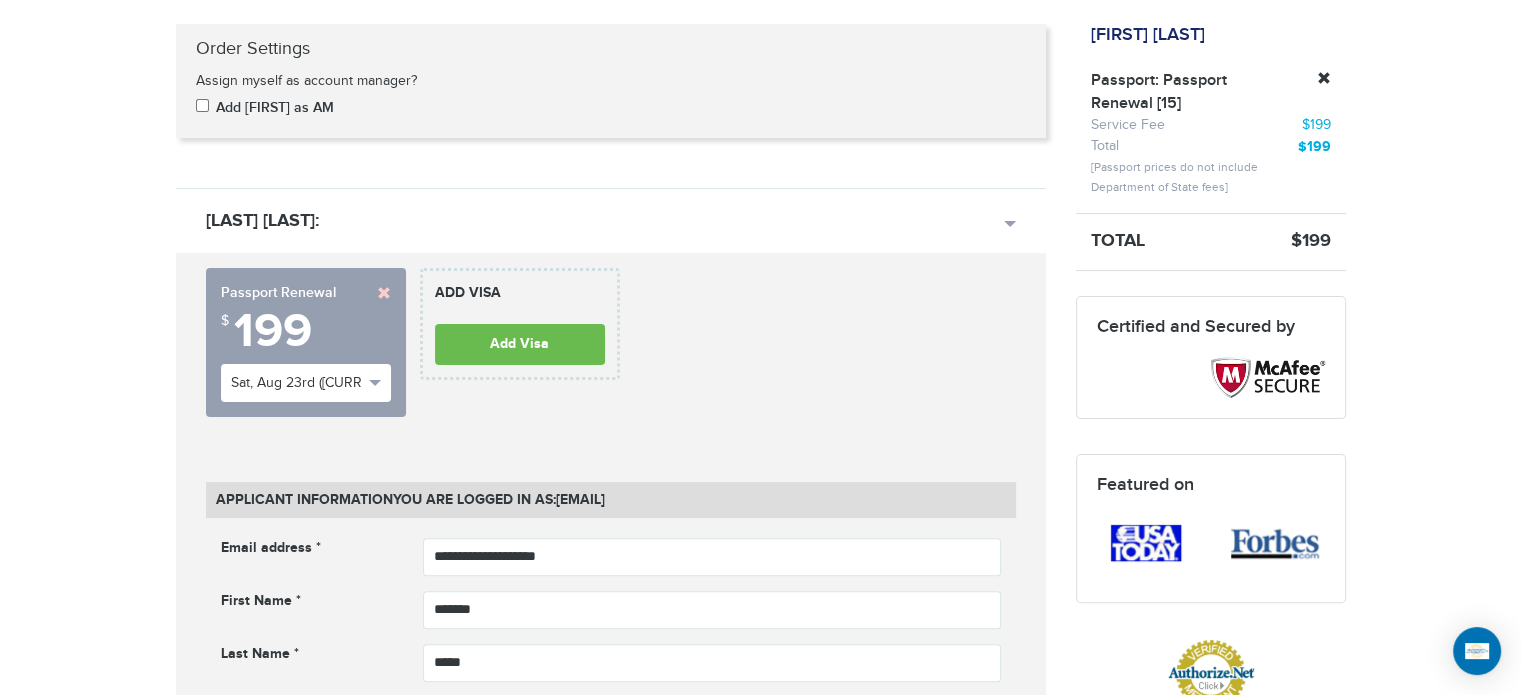 scroll, scrollTop: 430, scrollLeft: 0, axis: vertical 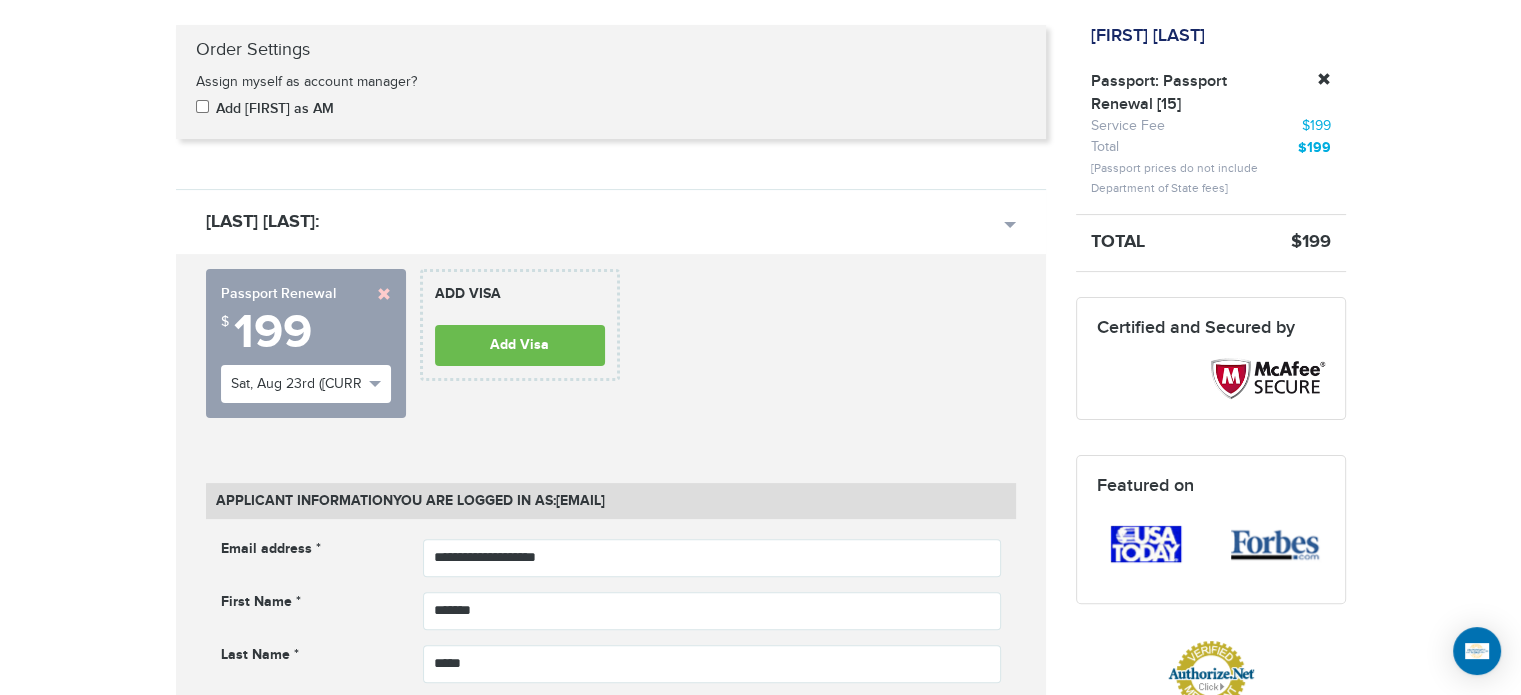 click at bounding box center (384, 294) 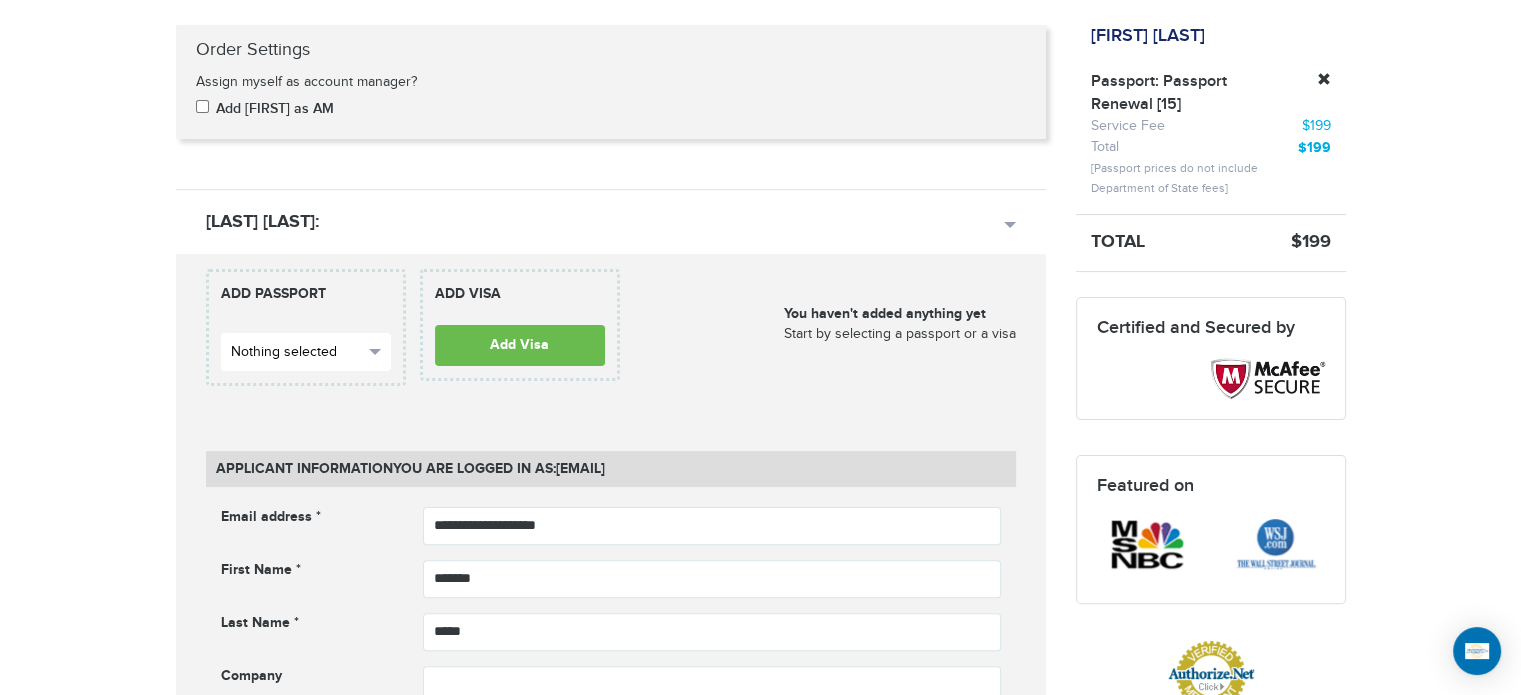 click on "Nothing selected" at bounding box center (297, 352) 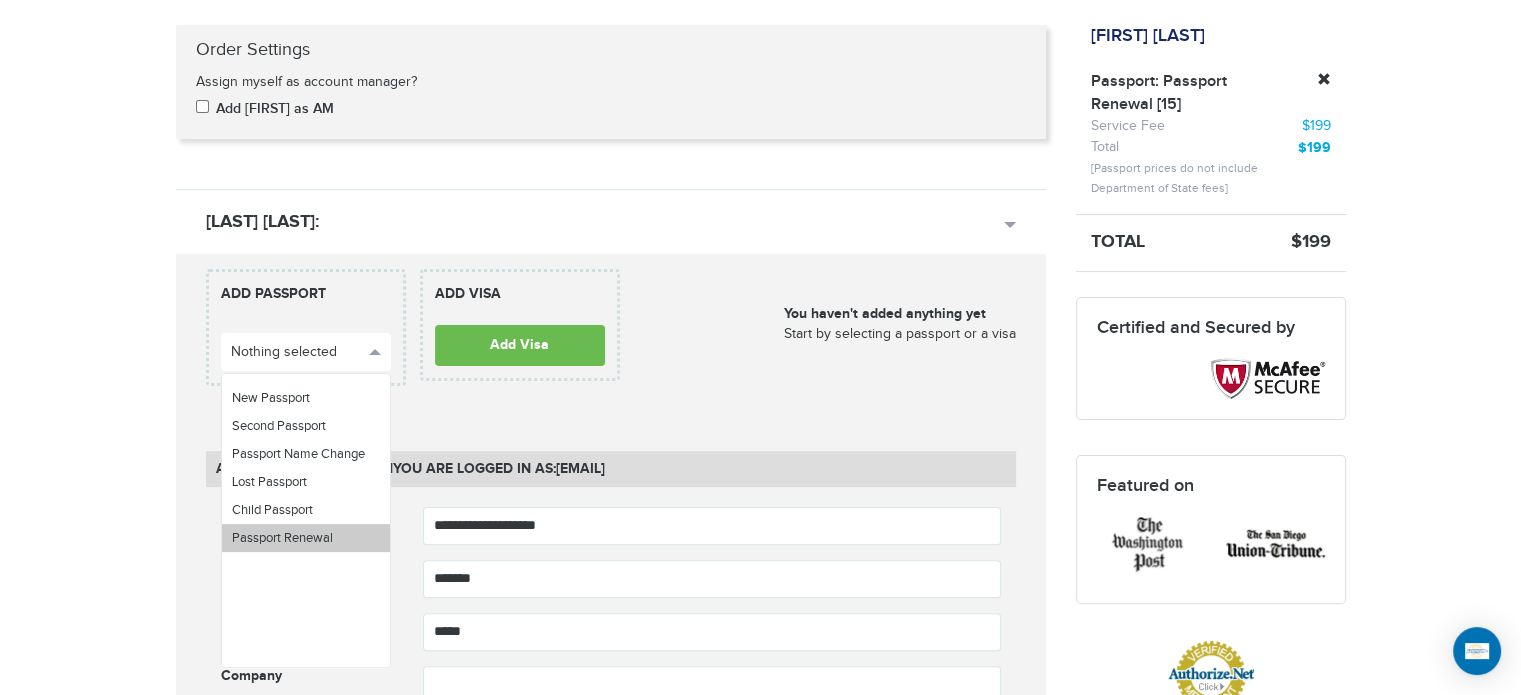 click on "Passport Renewal" at bounding box center [282, 538] 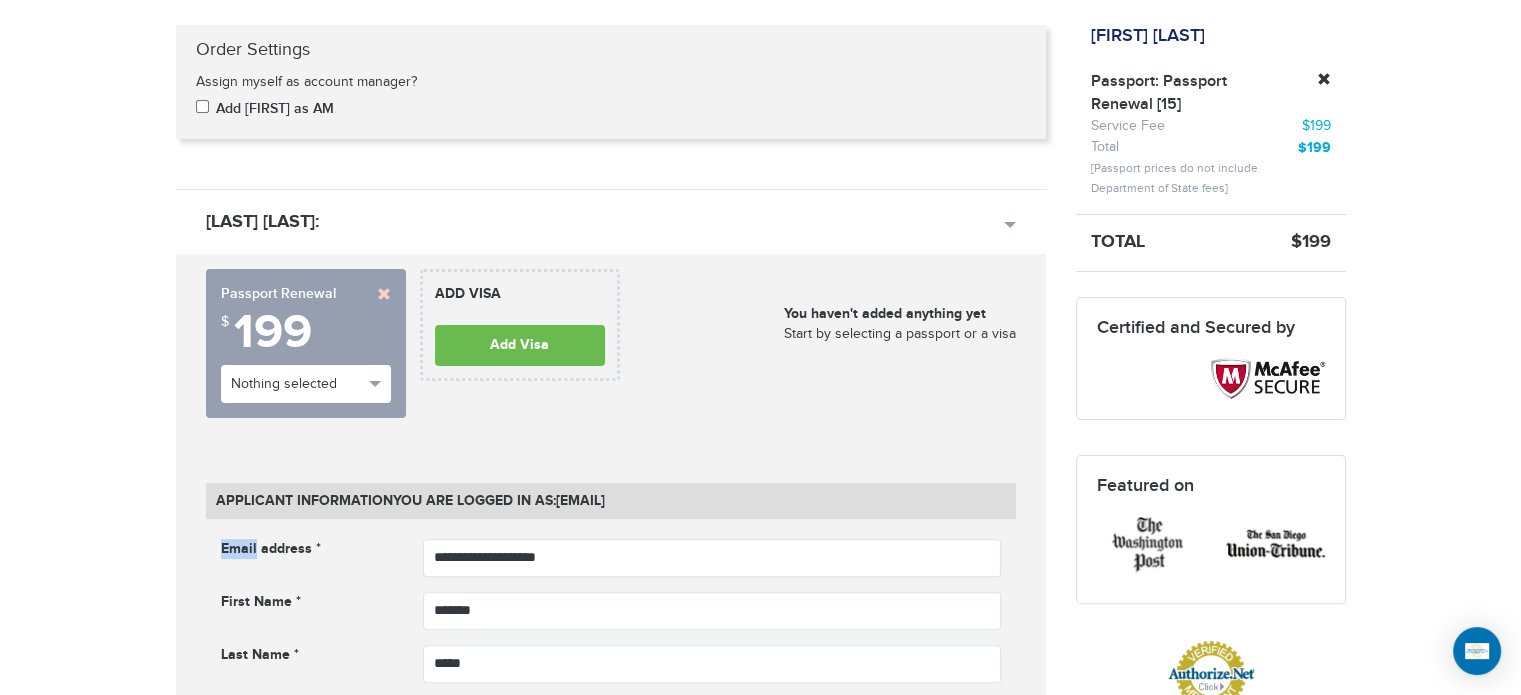 click on "**********" at bounding box center (611, 1530) 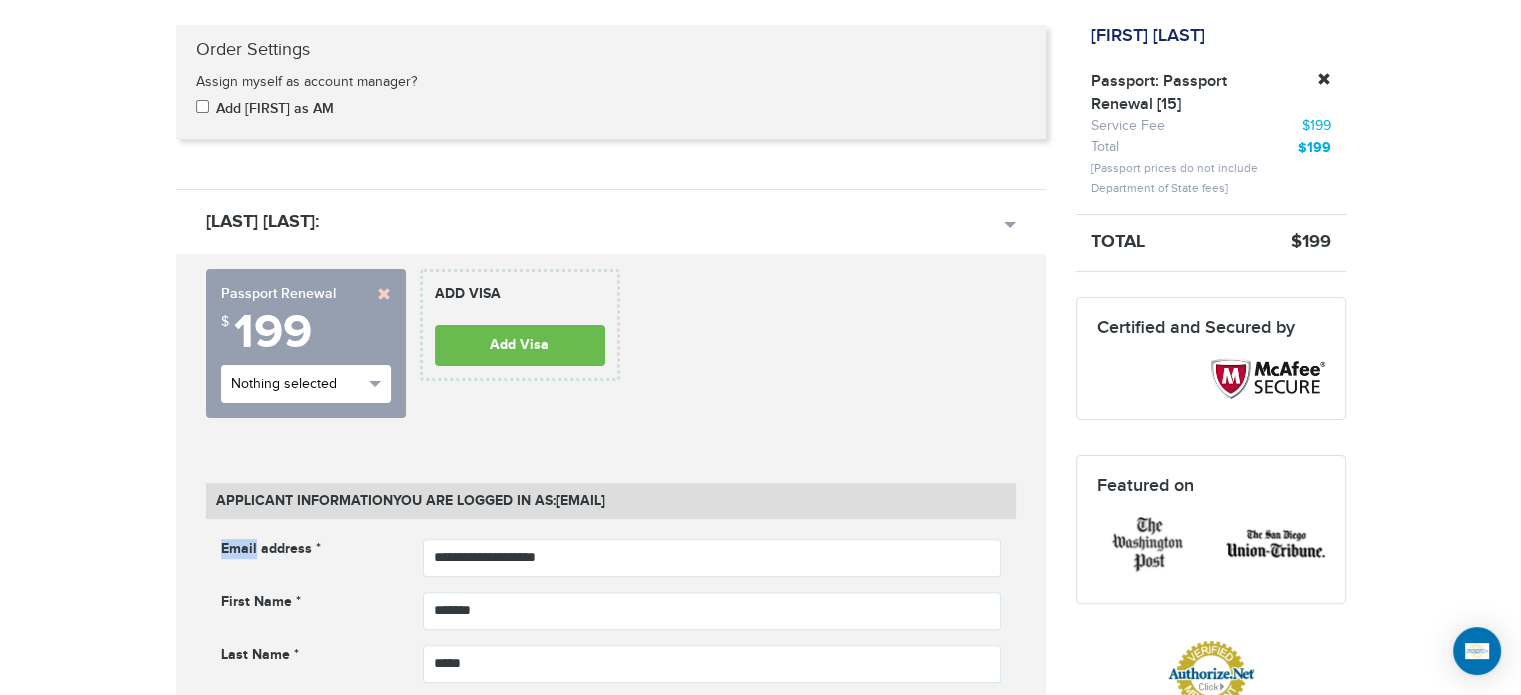 click on "Nothing selected" at bounding box center [297, 384] 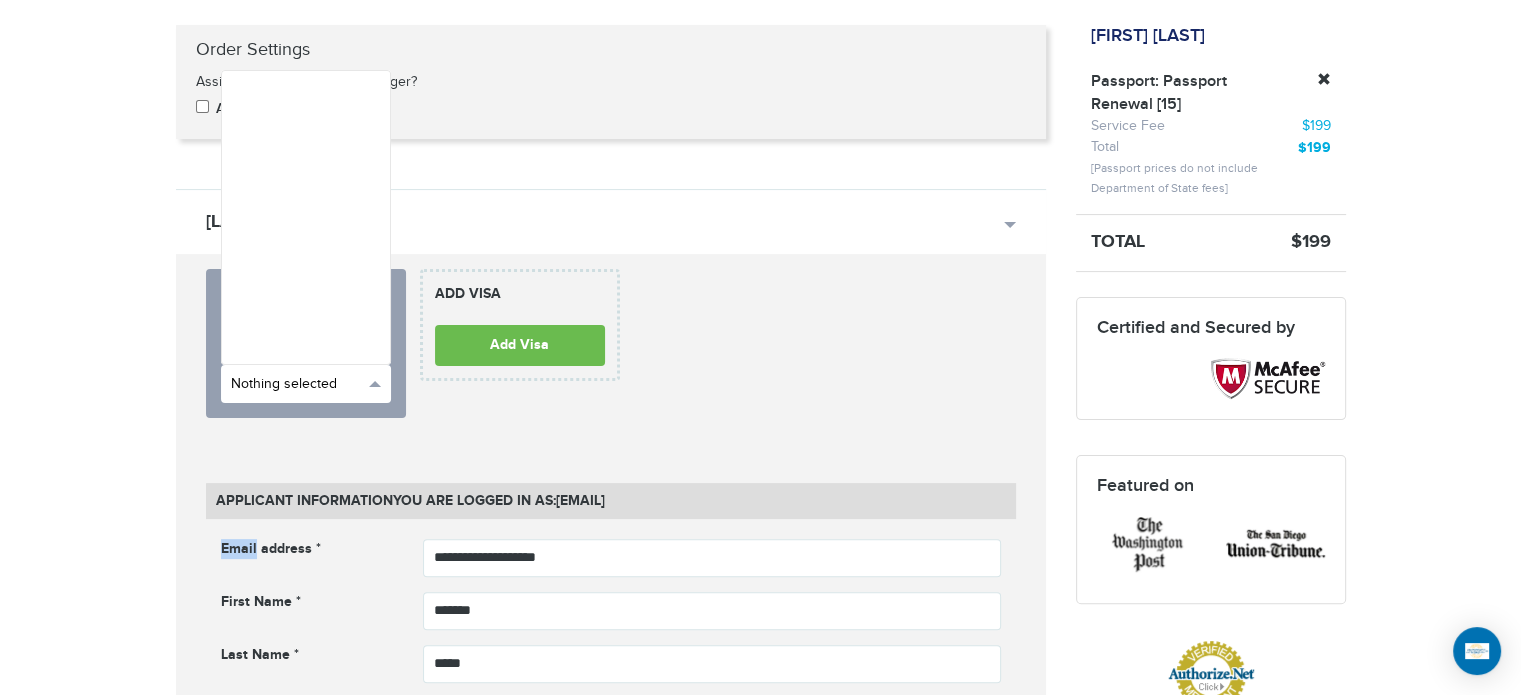 click on "Nothing selected" at bounding box center [297, 384] 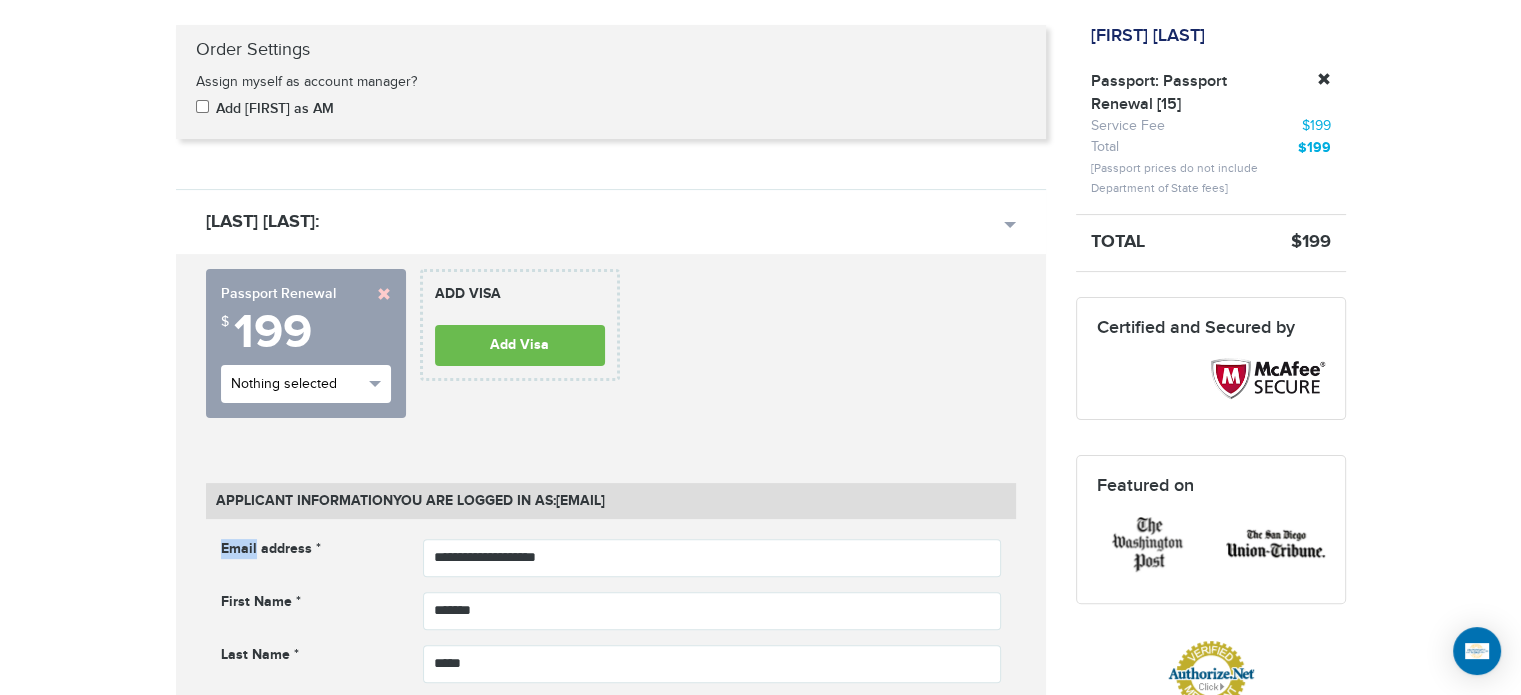 click on "Nothing selected" at bounding box center [297, 384] 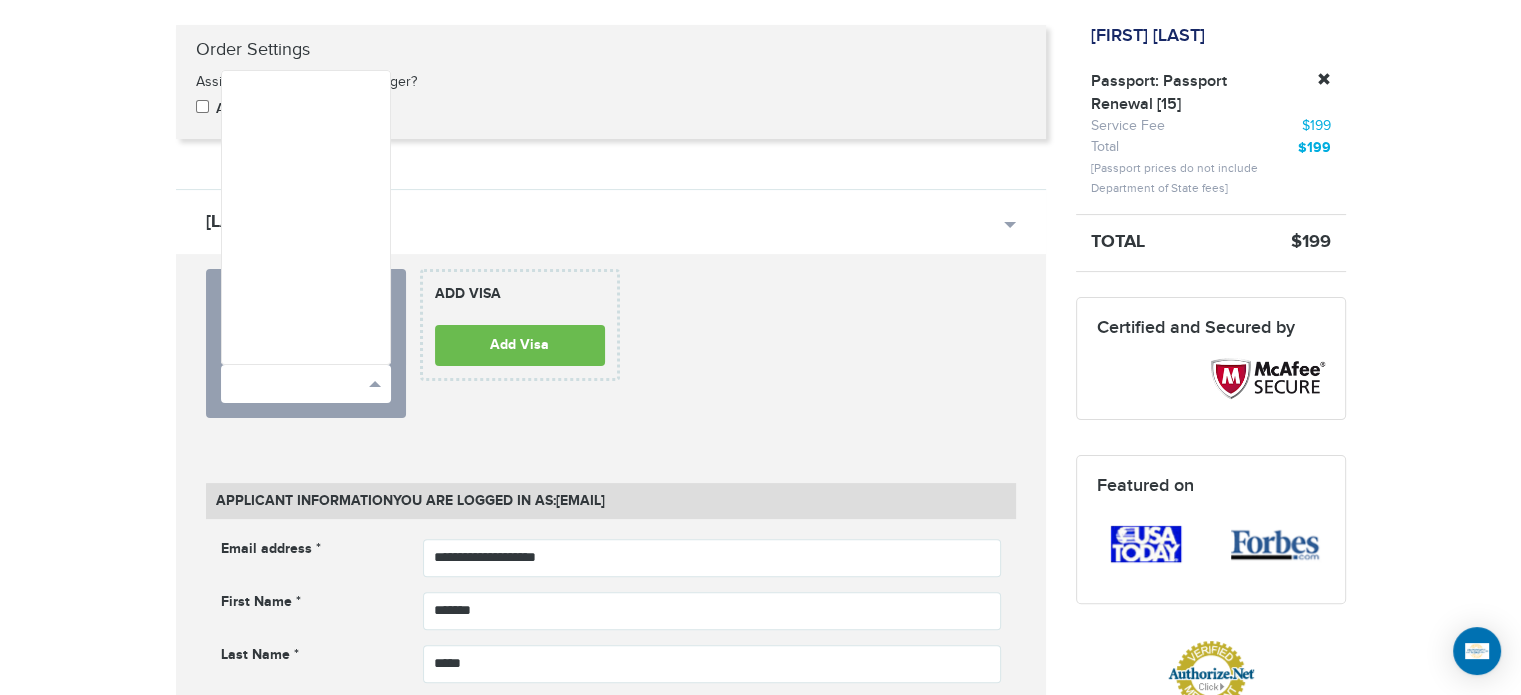click at bounding box center [306, 217] 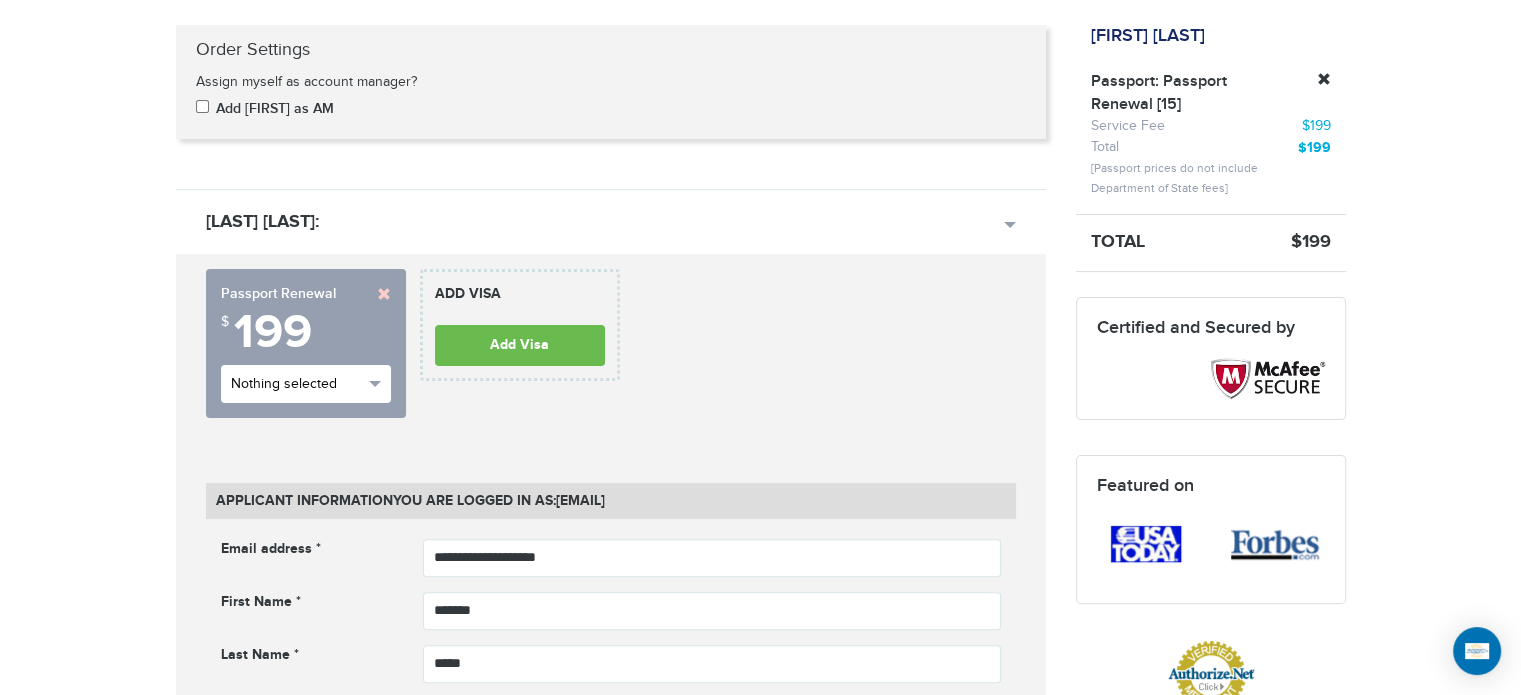 click on "Nothing selected" at bounding box center [297, 384] 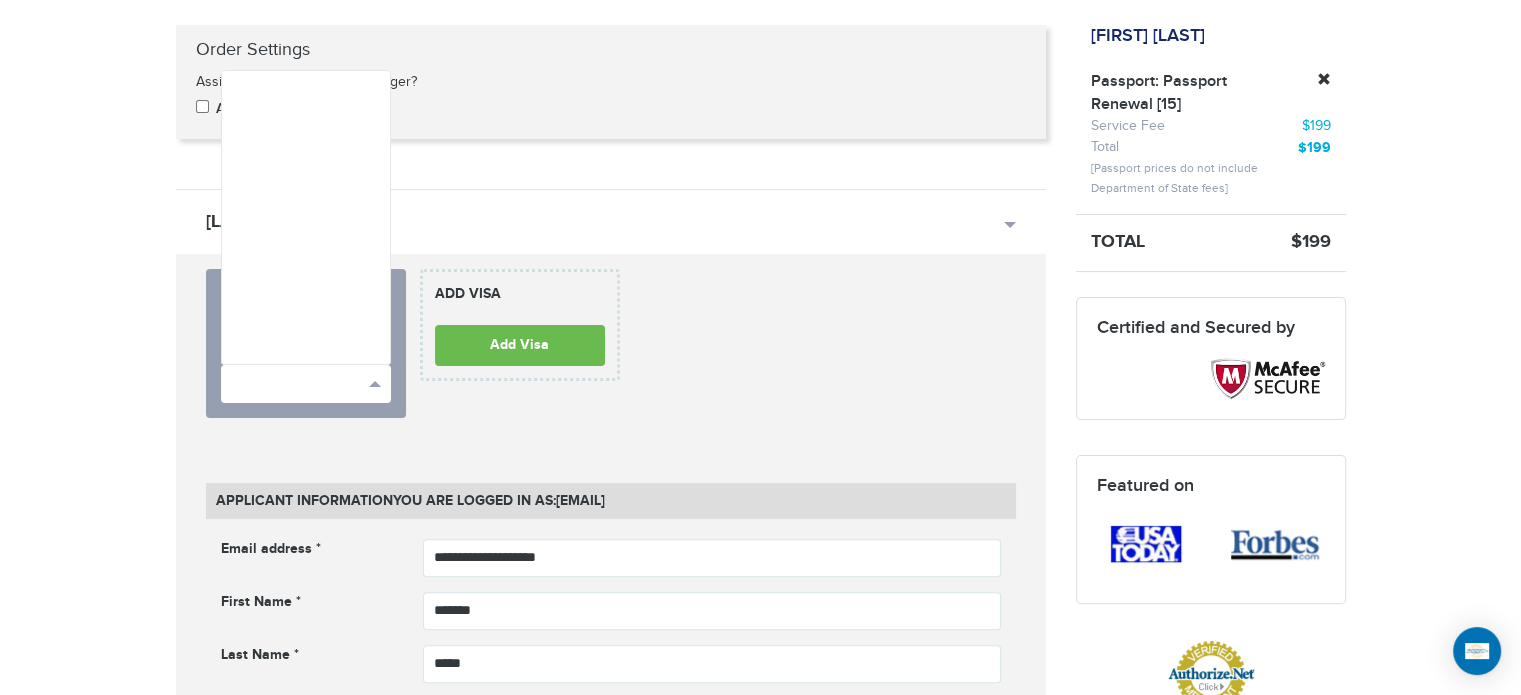 click at bounding box center (306, 217) 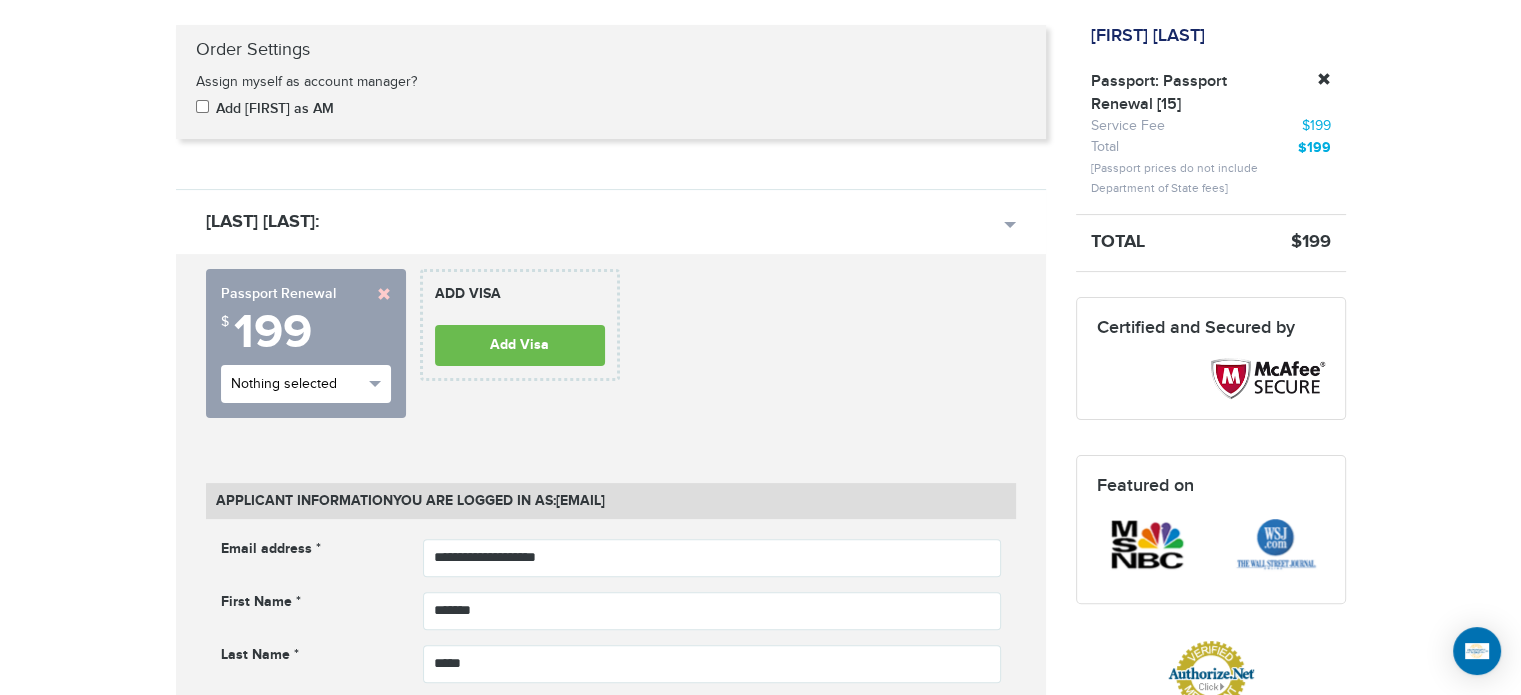 click on "Nothing selected" at bounding box center [306, 384] 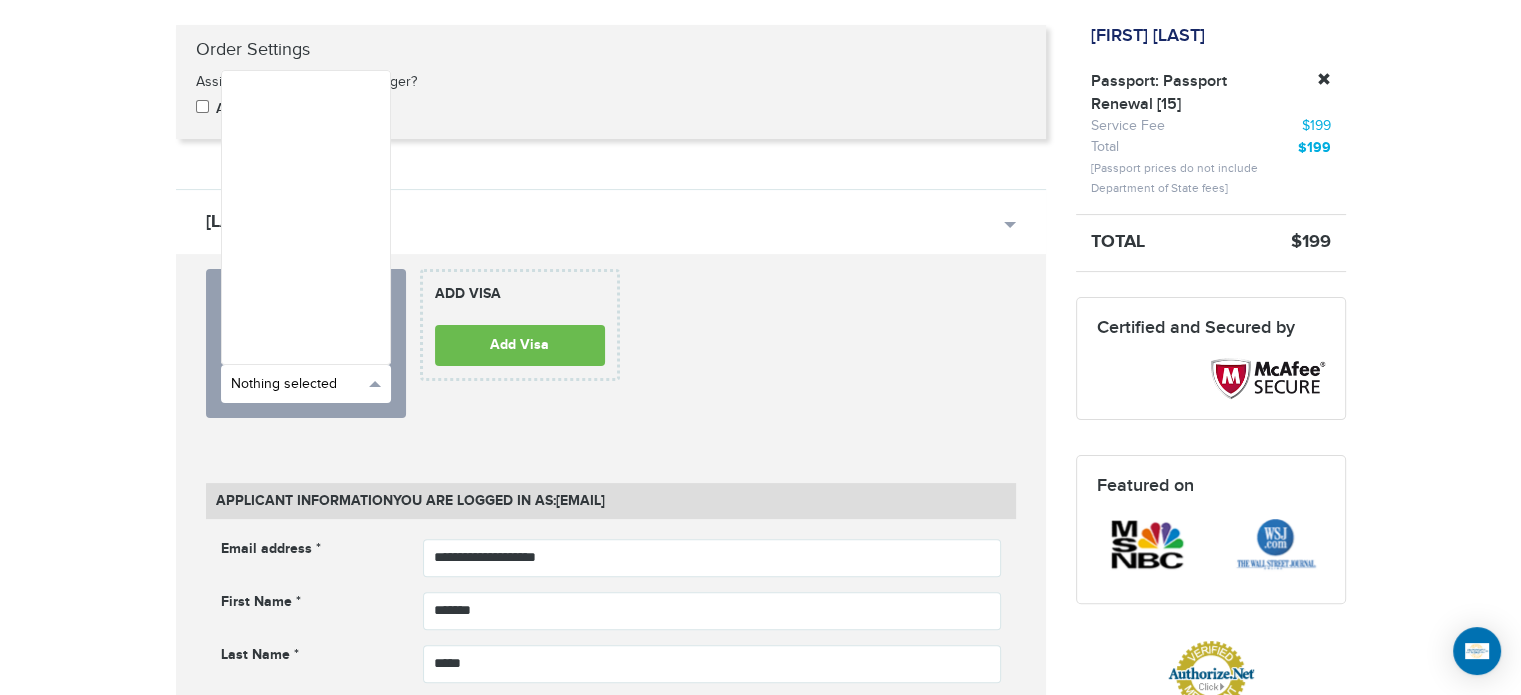 click on "Nothing selected" at bounding box center (306, 384) 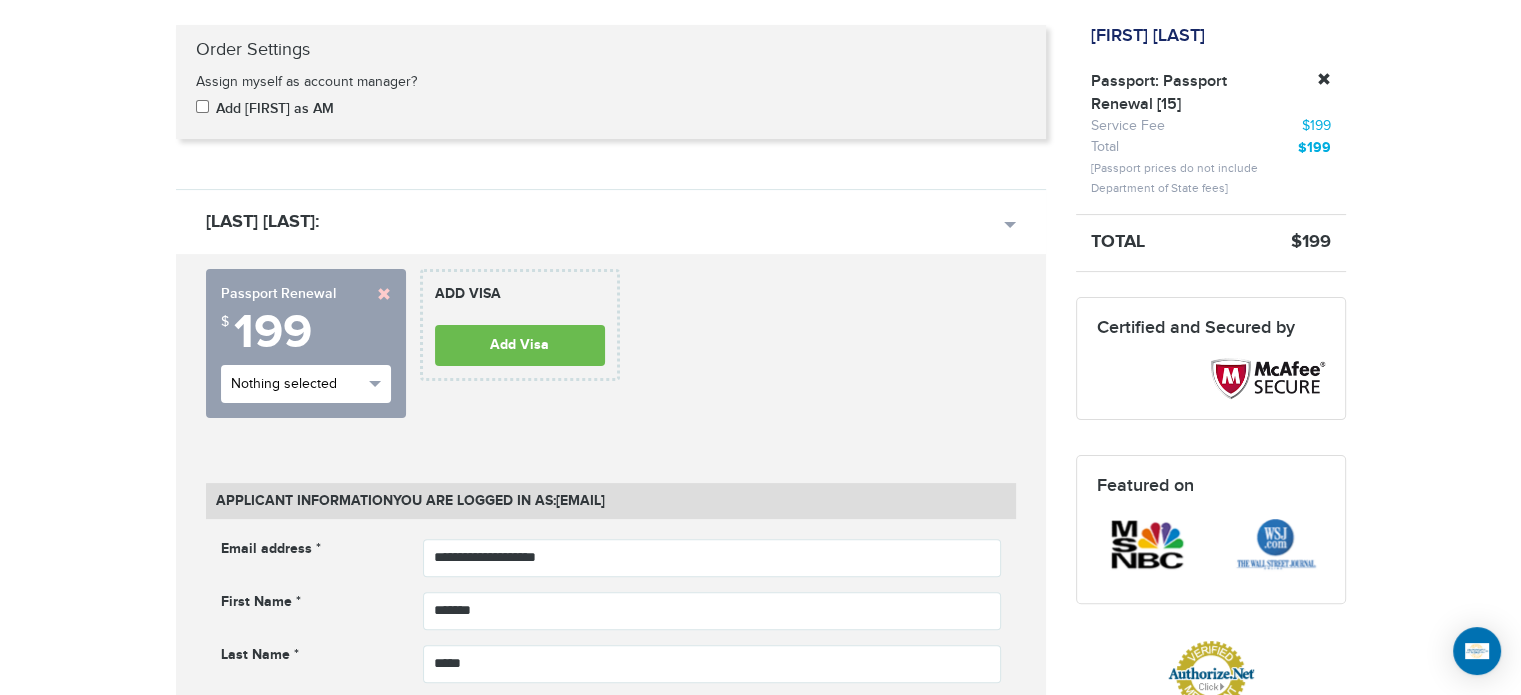 click on "Nothing selected" at bounding box center [306, 384] 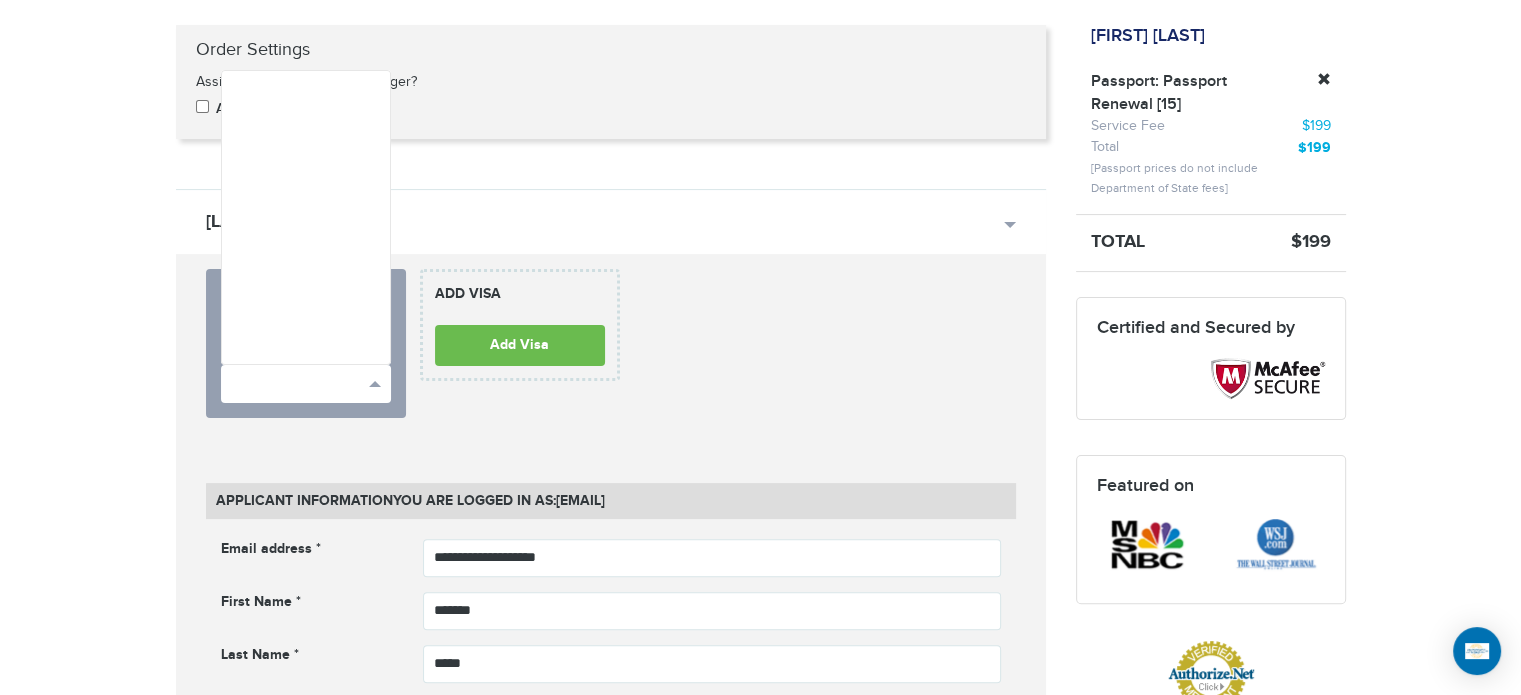 click at bounding box center (306, 217) 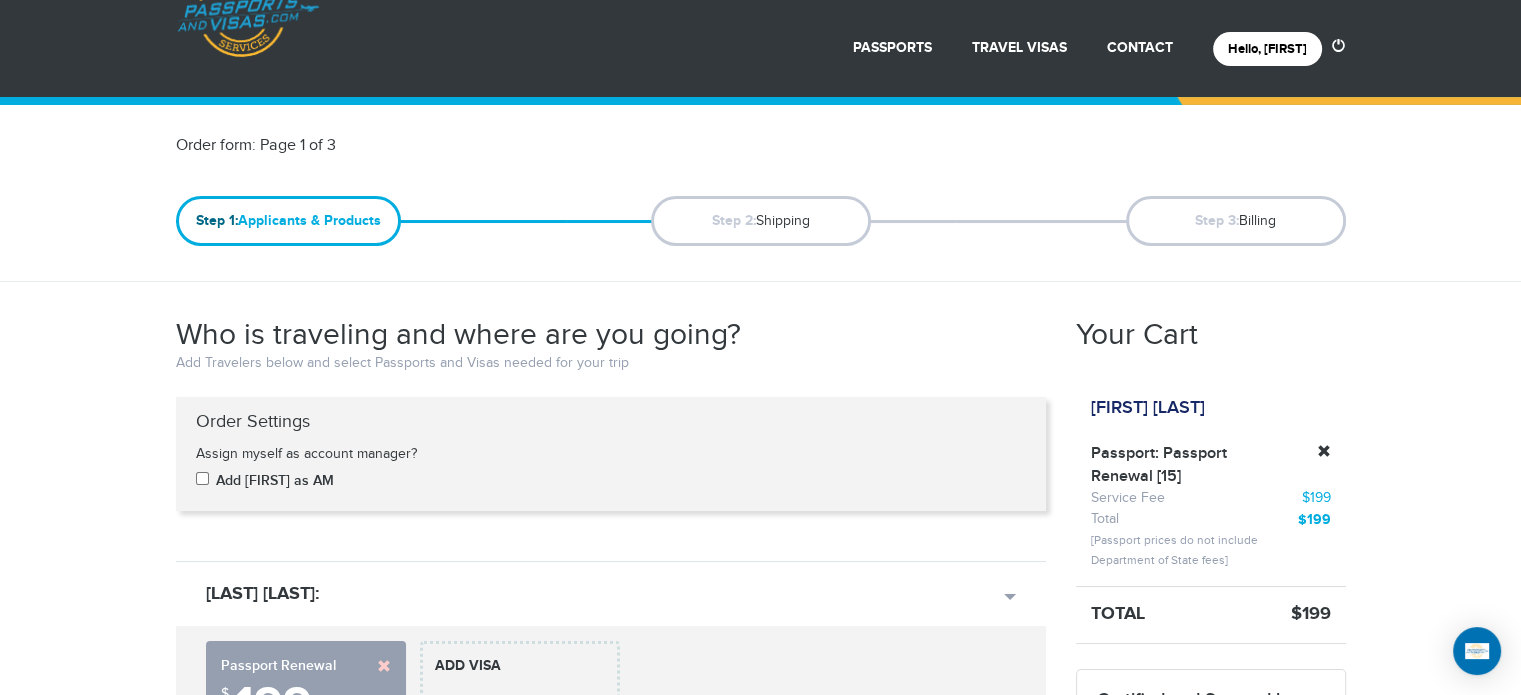 scroll, scrollTop: 0, scrollLeft: 0, axis: both 